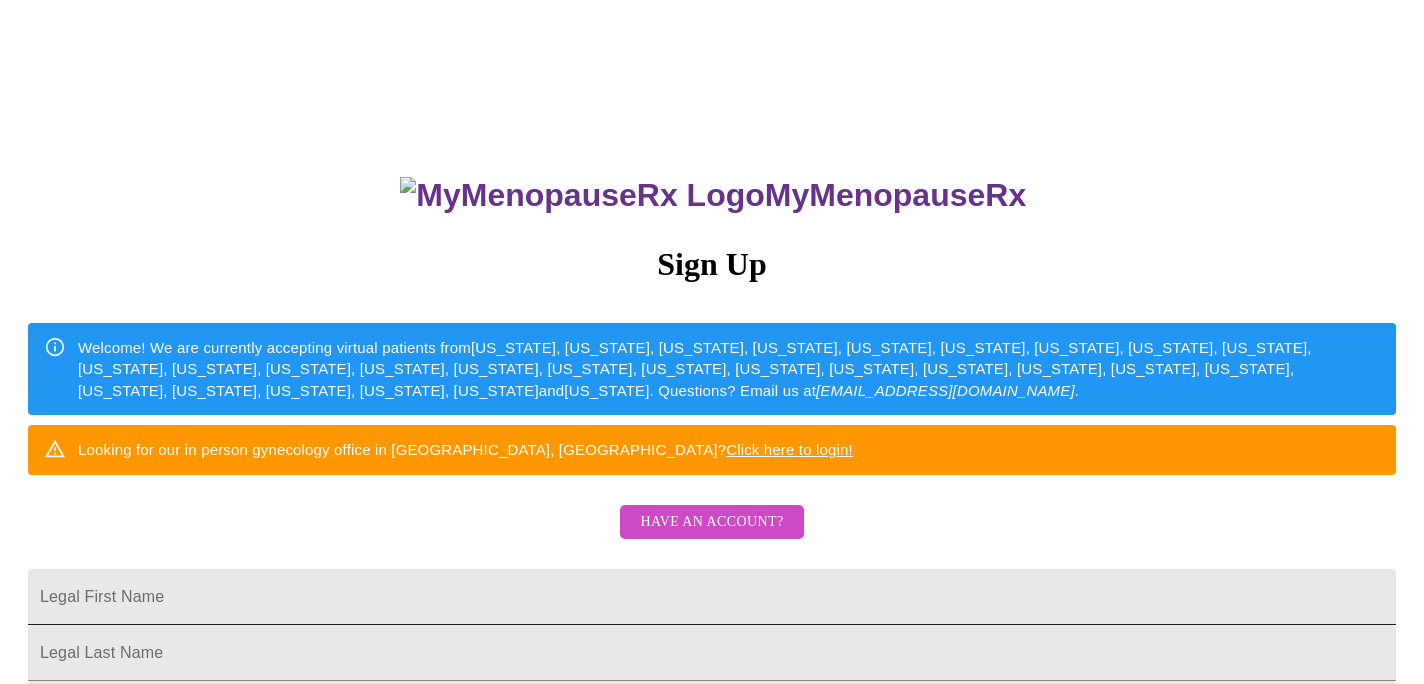 scroll, scrollTop: 418, scrollLeft: 0, axis: vertical 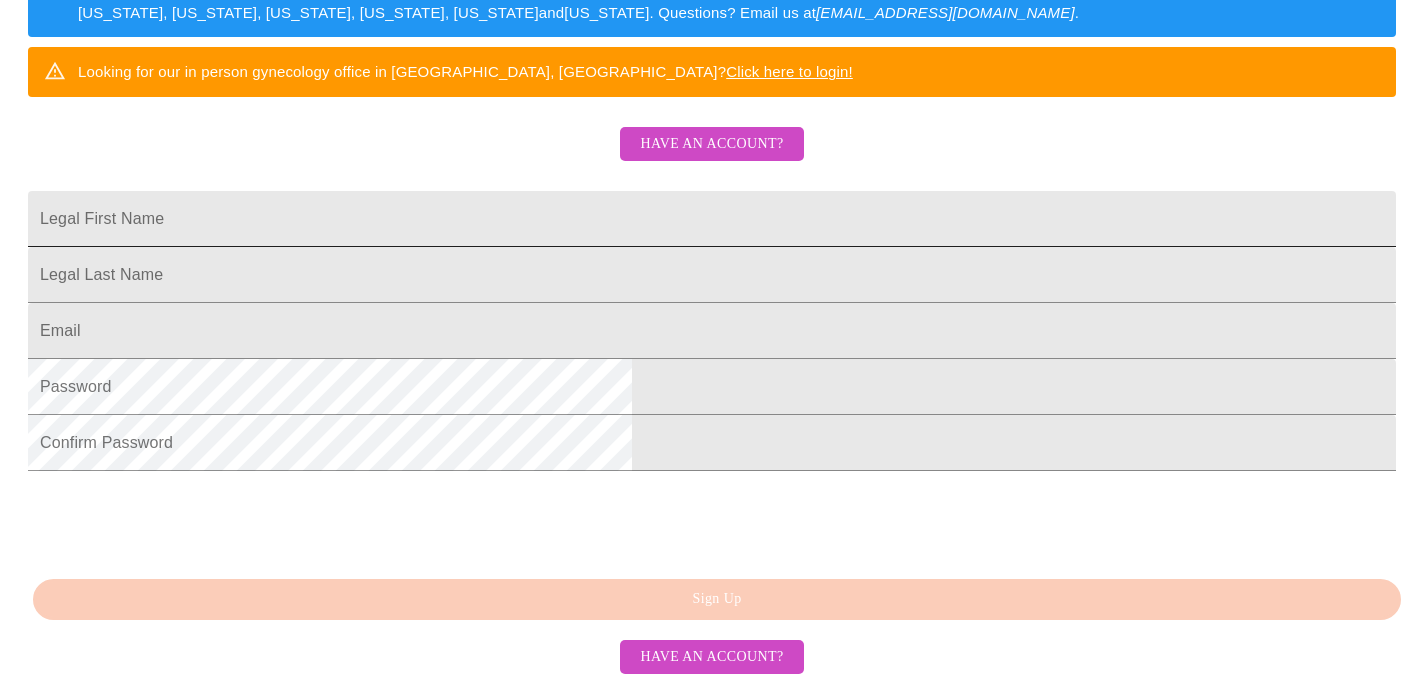 click on "Legal First Name" at bounding box center [712, 219] 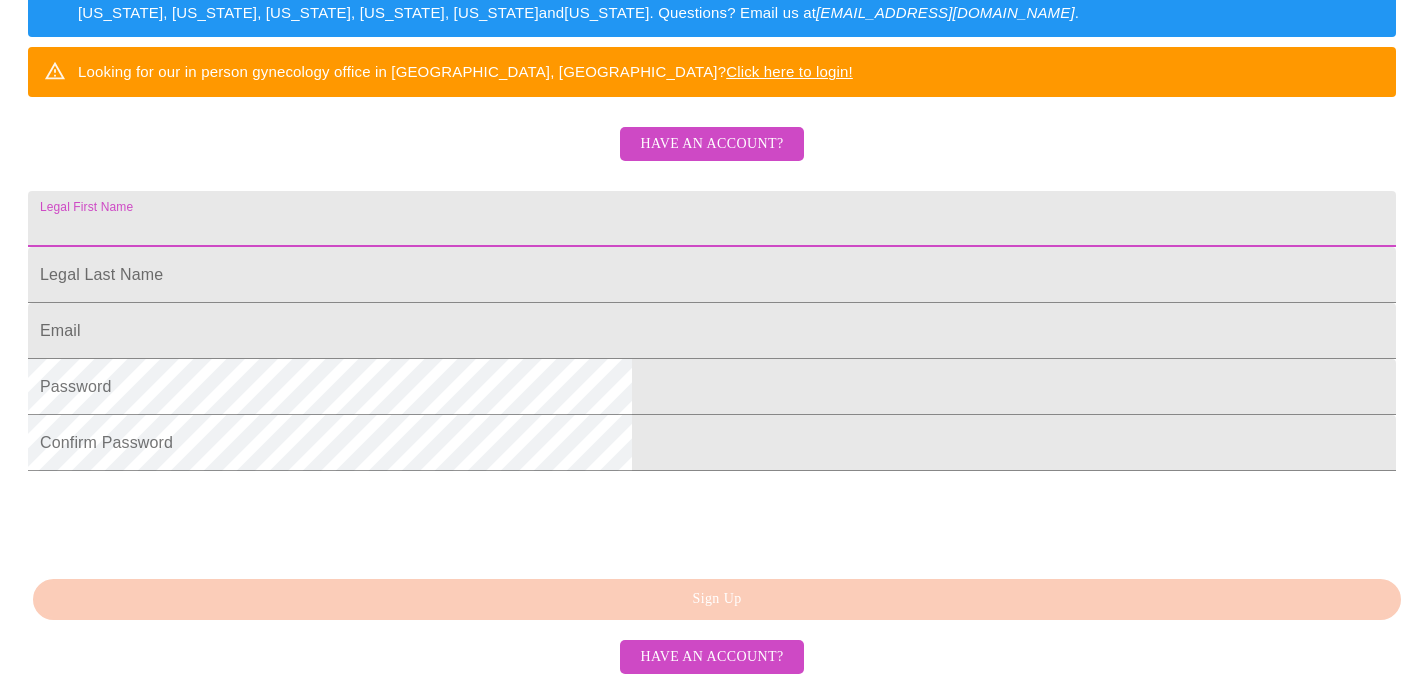 scroll, scrollTop: 523, scrollLeft: 0, axis: vertical 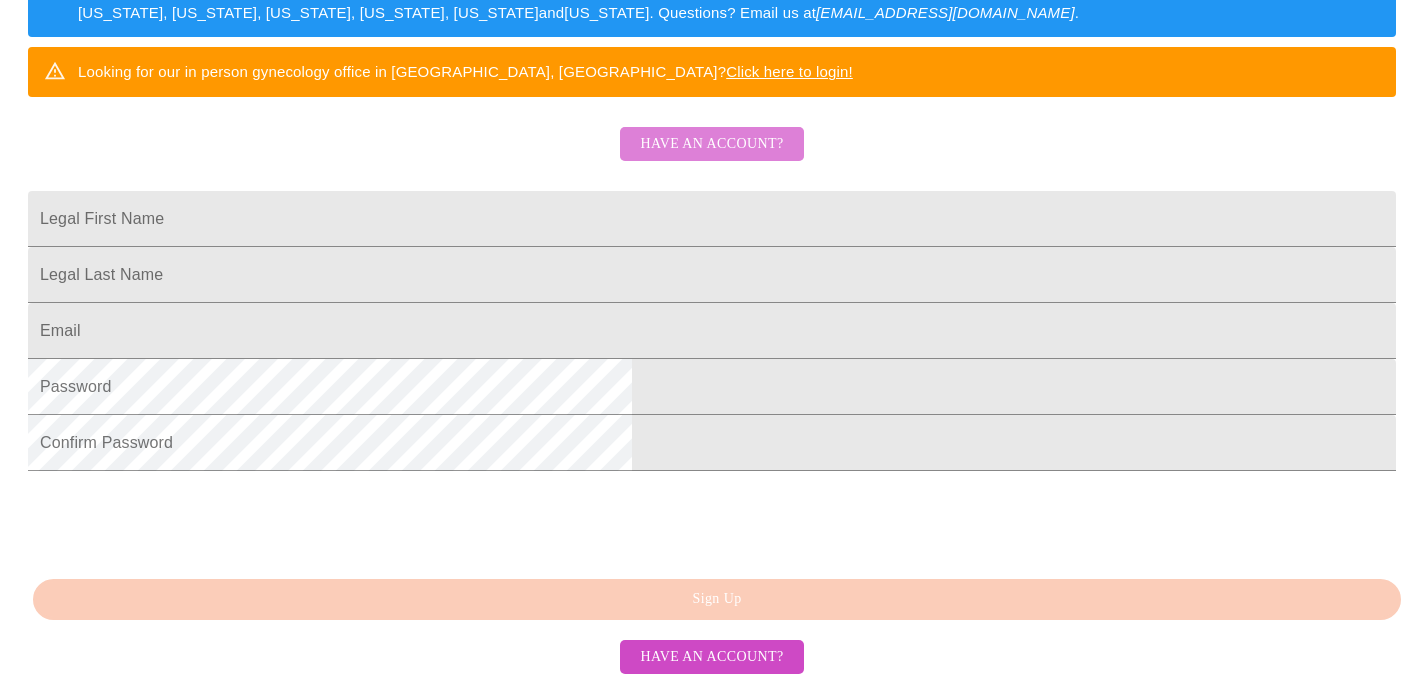click on "Have an account?" at bounding box center [711, 144] 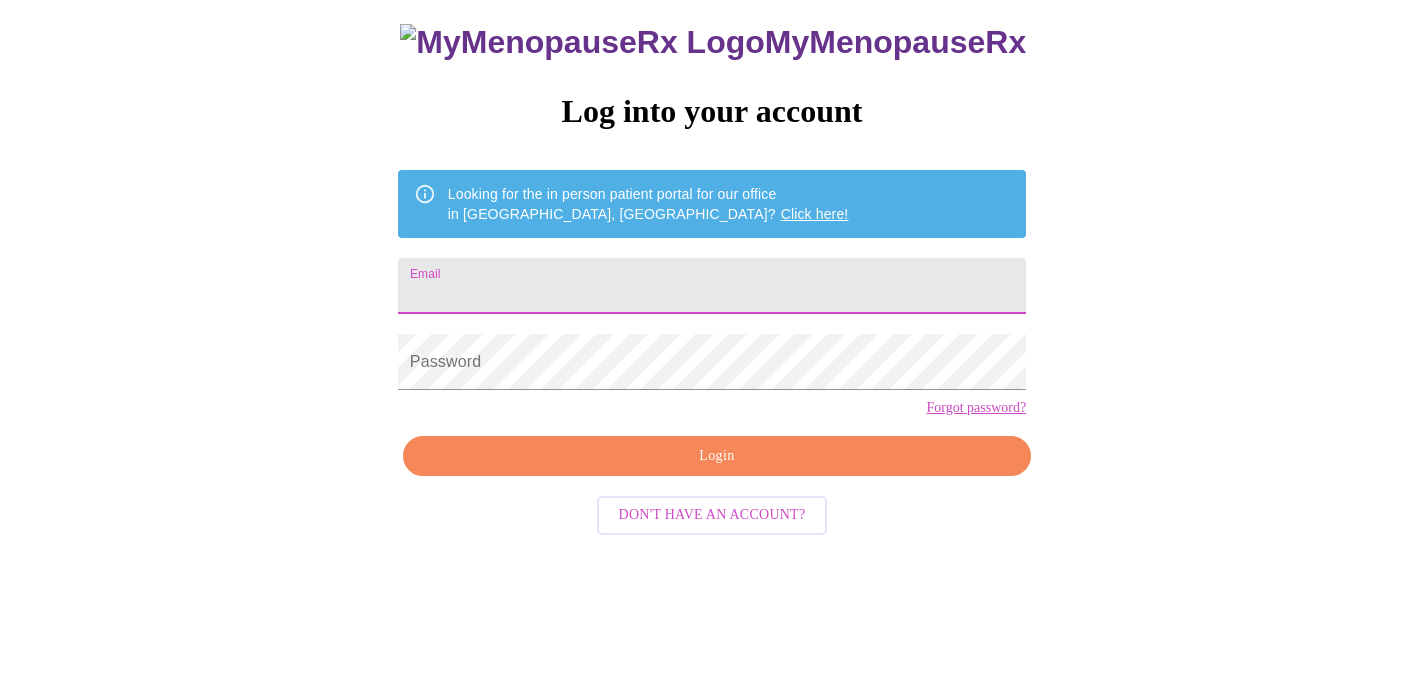 scroll, scrollTop: 48, scrollLeft: 0, axis: vertical 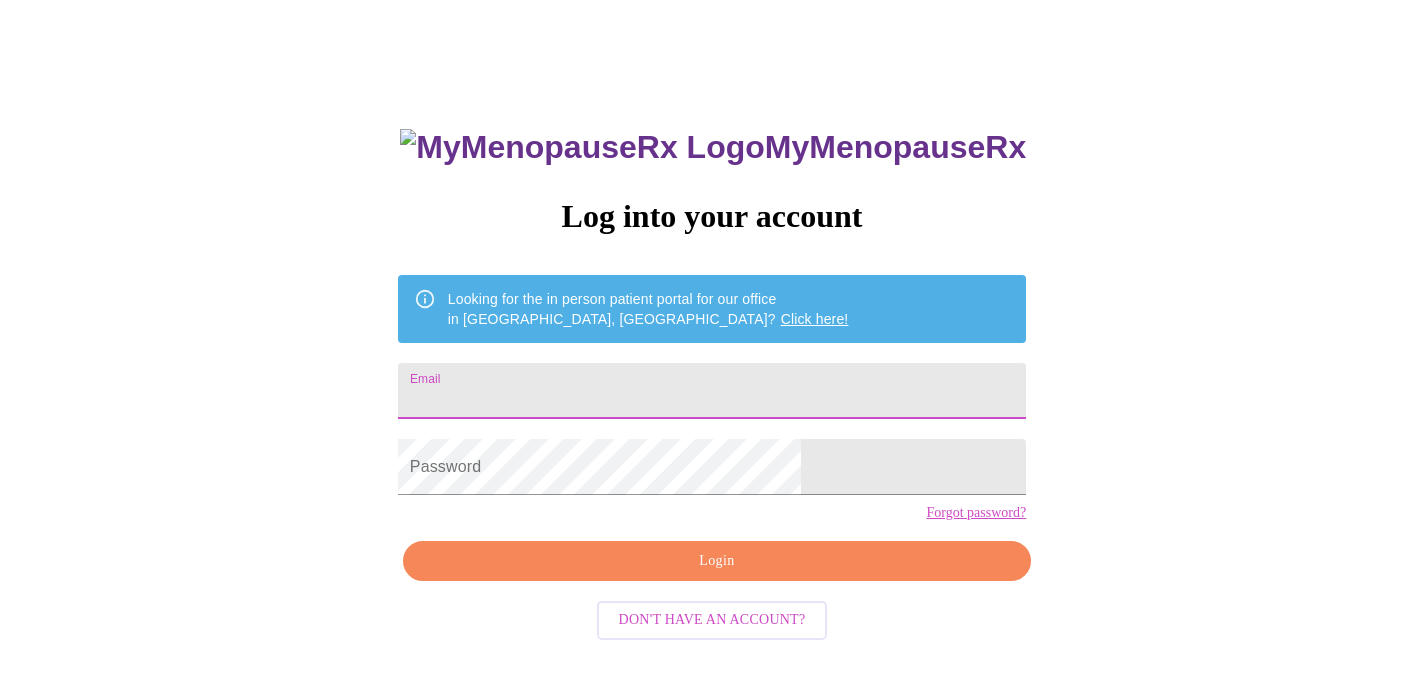 type on "[EMAIL_ADDRESS][DOMAIN_NAME]" 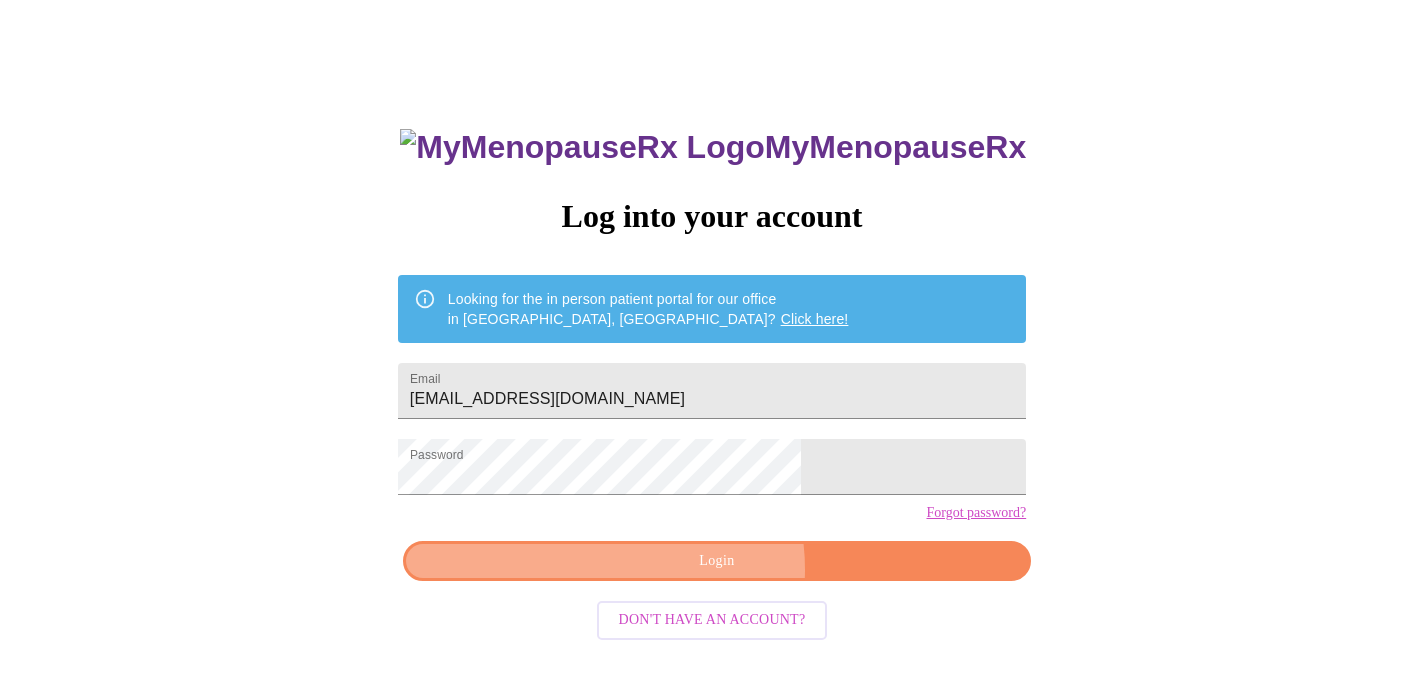click on "Login" at bounding box center [717, 561] 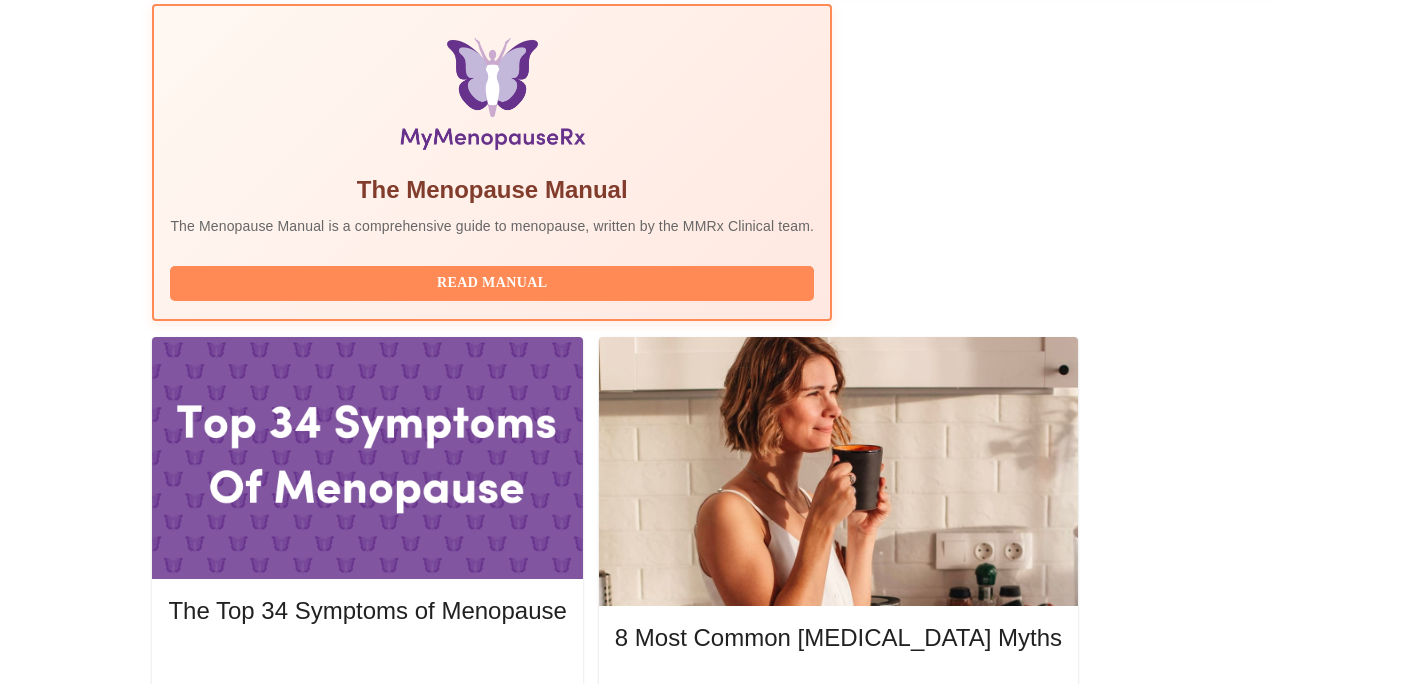 scroll, scrollTop: 634, scrollLeft: 0, axis: vertical 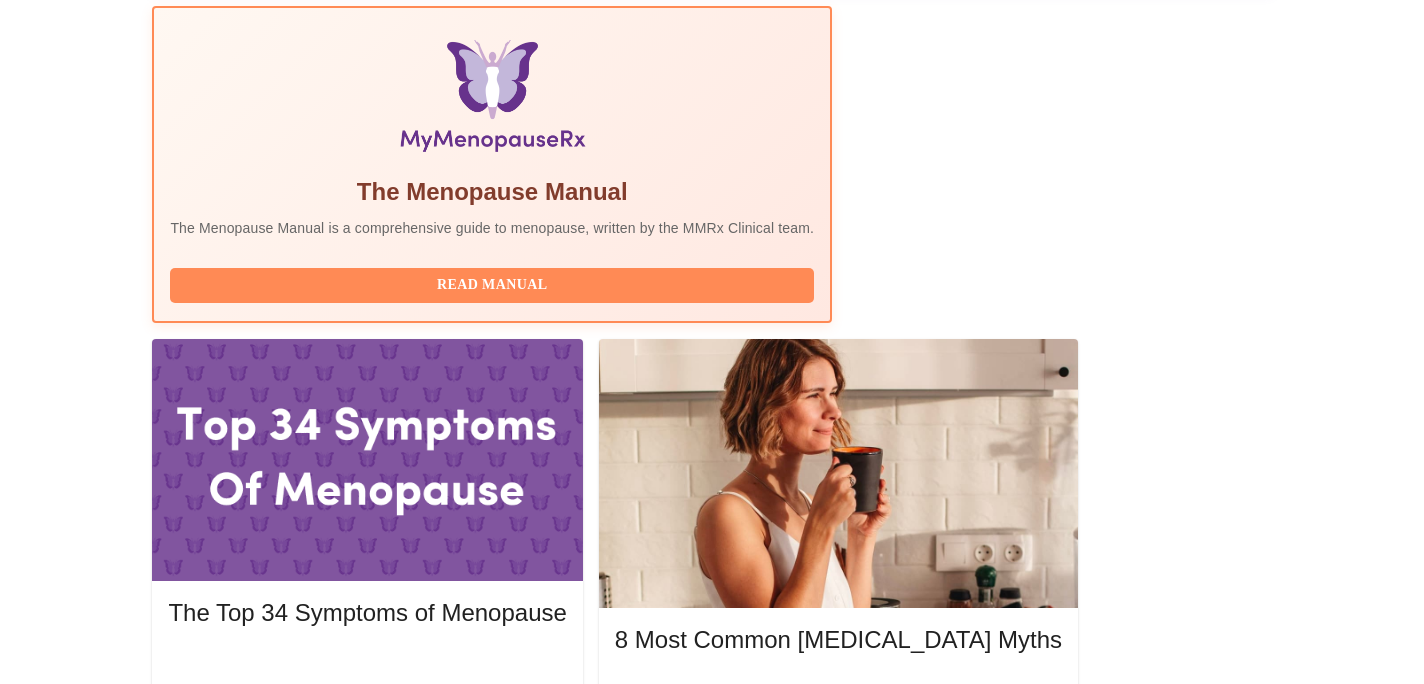 click on "View Appointment" at bounding box center [1167, 1918] 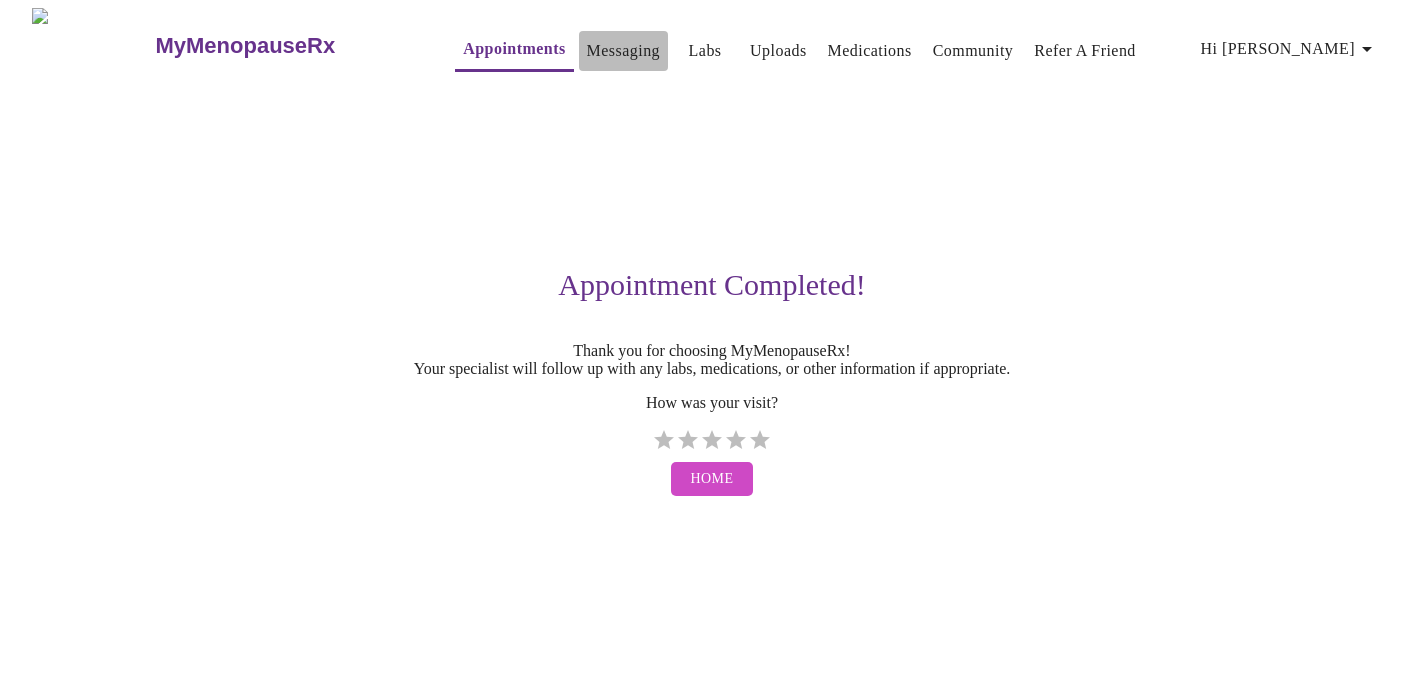 click on "Messaging" at bounding box center (623, 51) 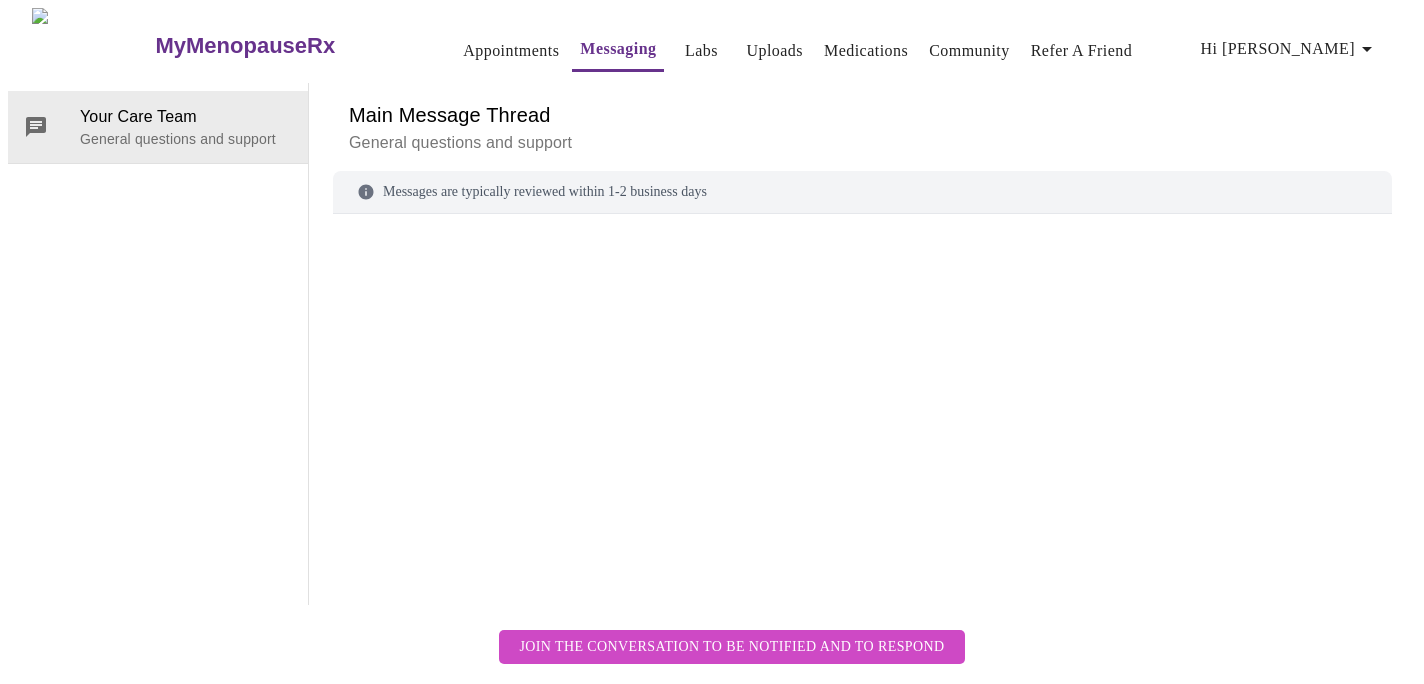 scroll, scrollTop: 75, scrollLeft: 0, axis: vertical 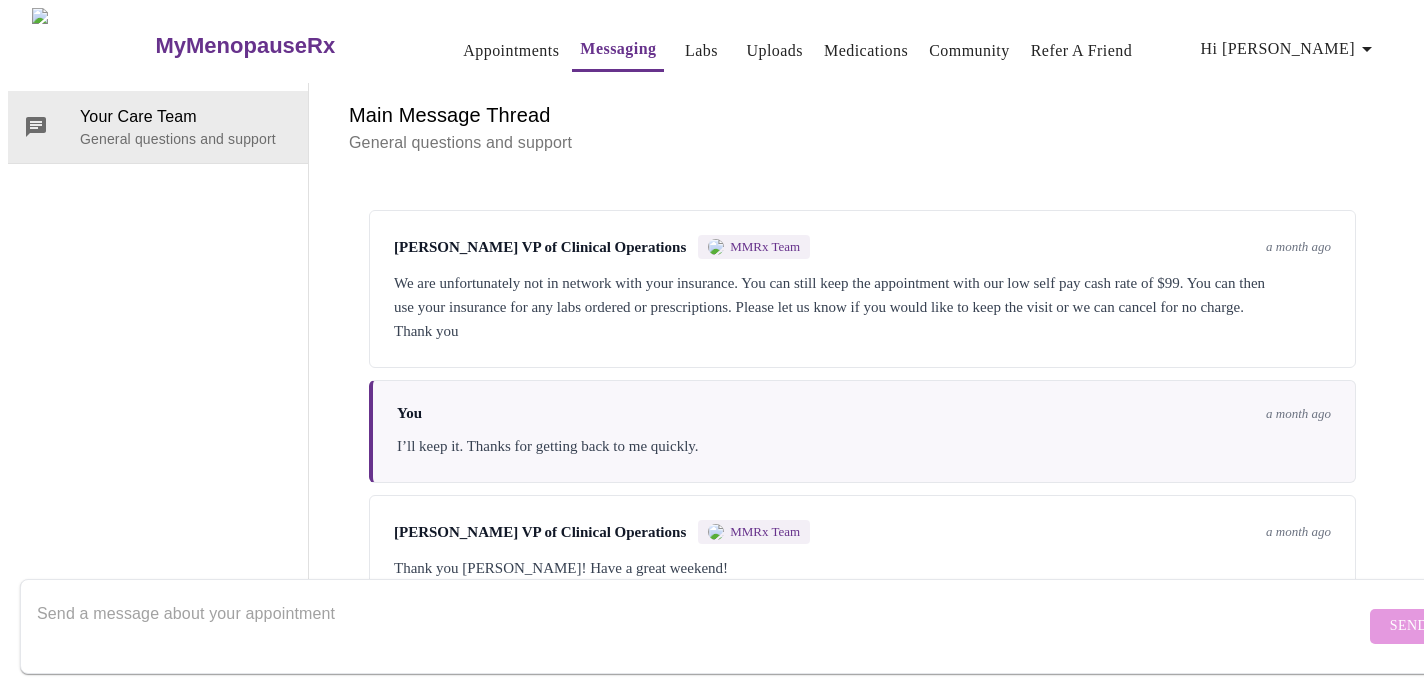 click on "Labs" at bounding box center [701, 51] 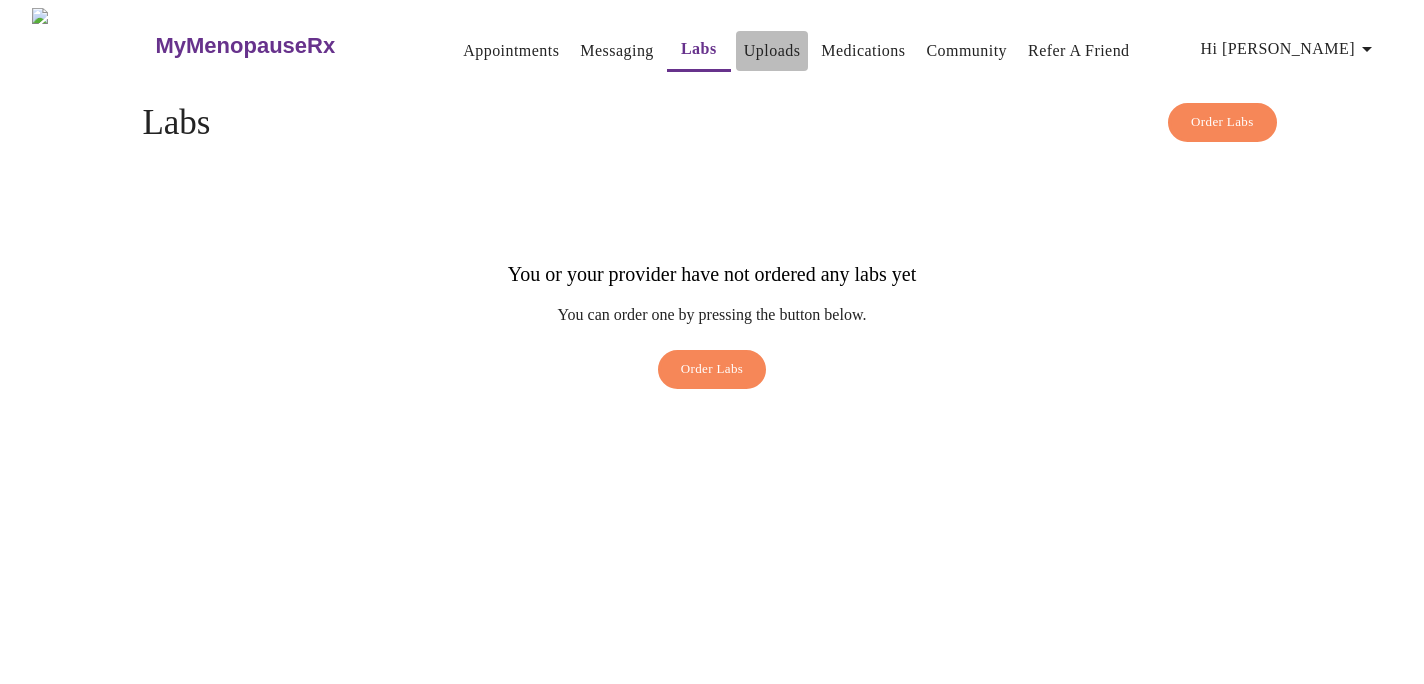 click on "Uploads" at bounding box center [772, 51] 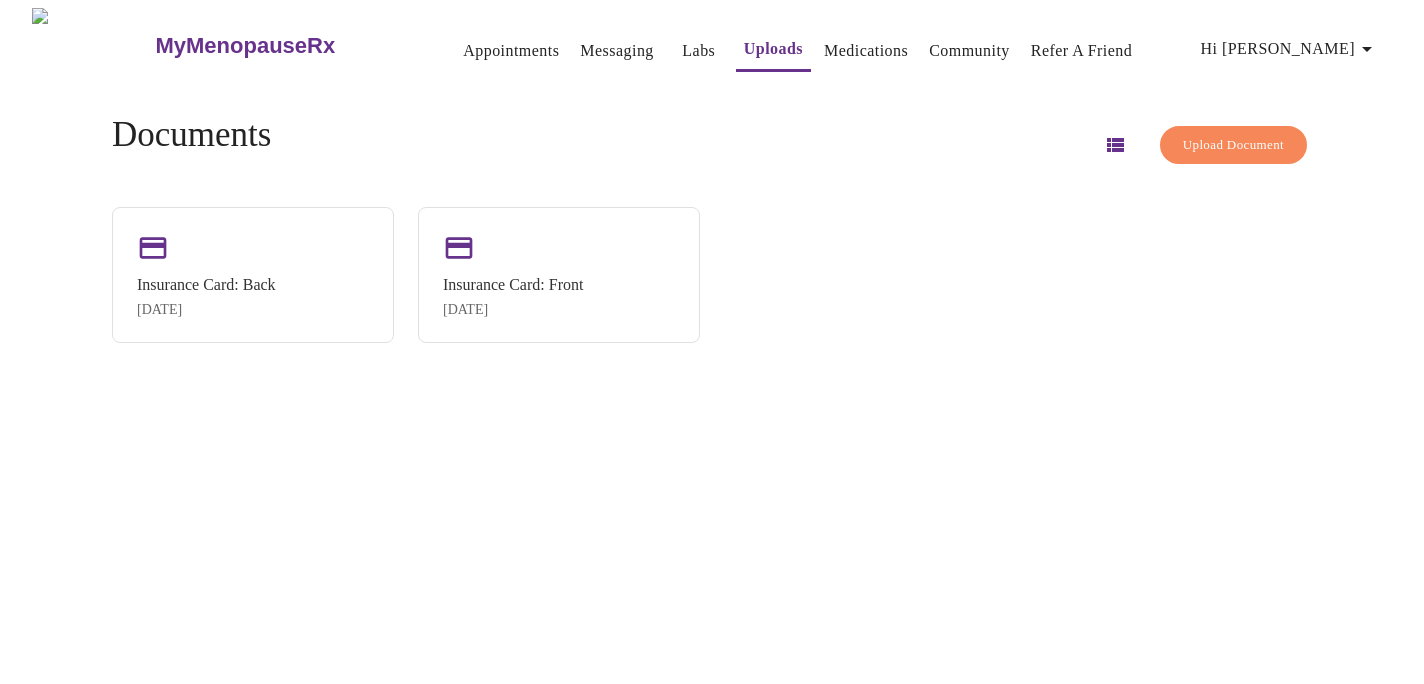 click on "Medications" at bounding box center [866, 51] 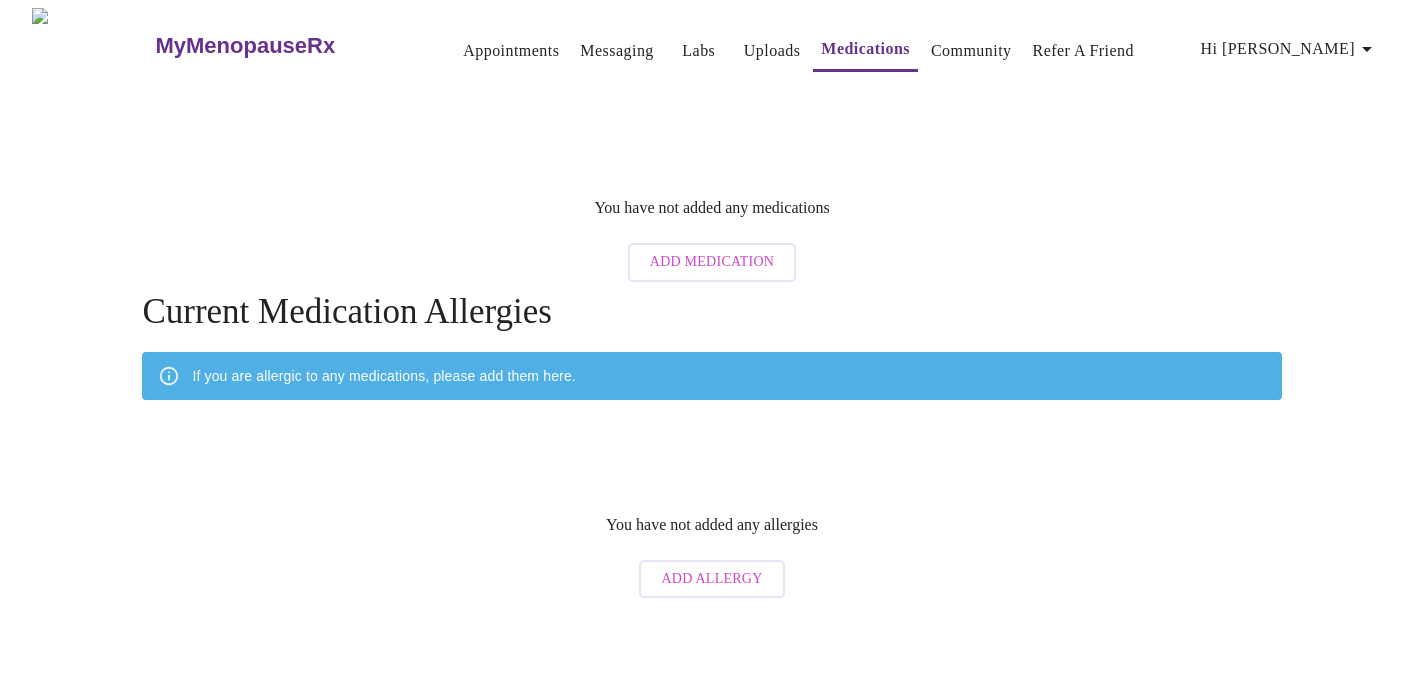 click on "Community" at bounding box center [971, 51] 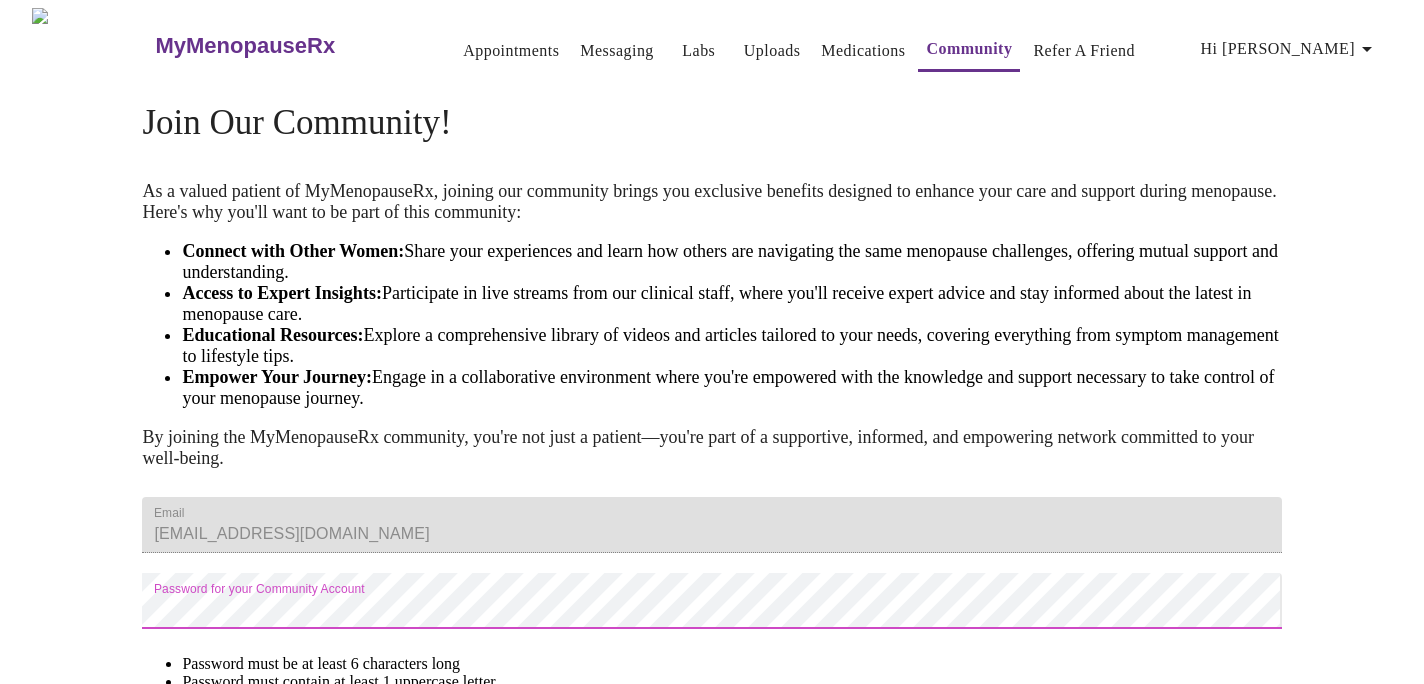 click on "Refer a Friend" at bounding box center (1084, 51) 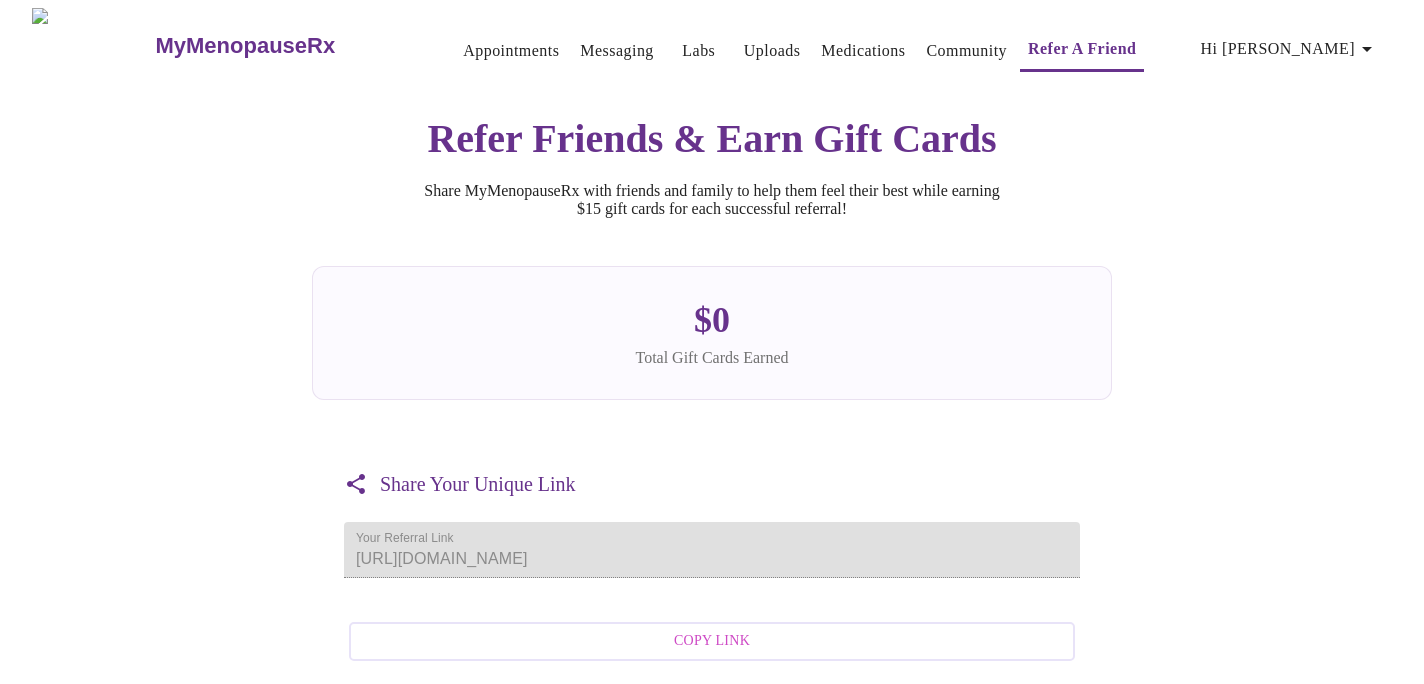 scroll, scrollTop: 0, scrollLeft: 0, axis: both 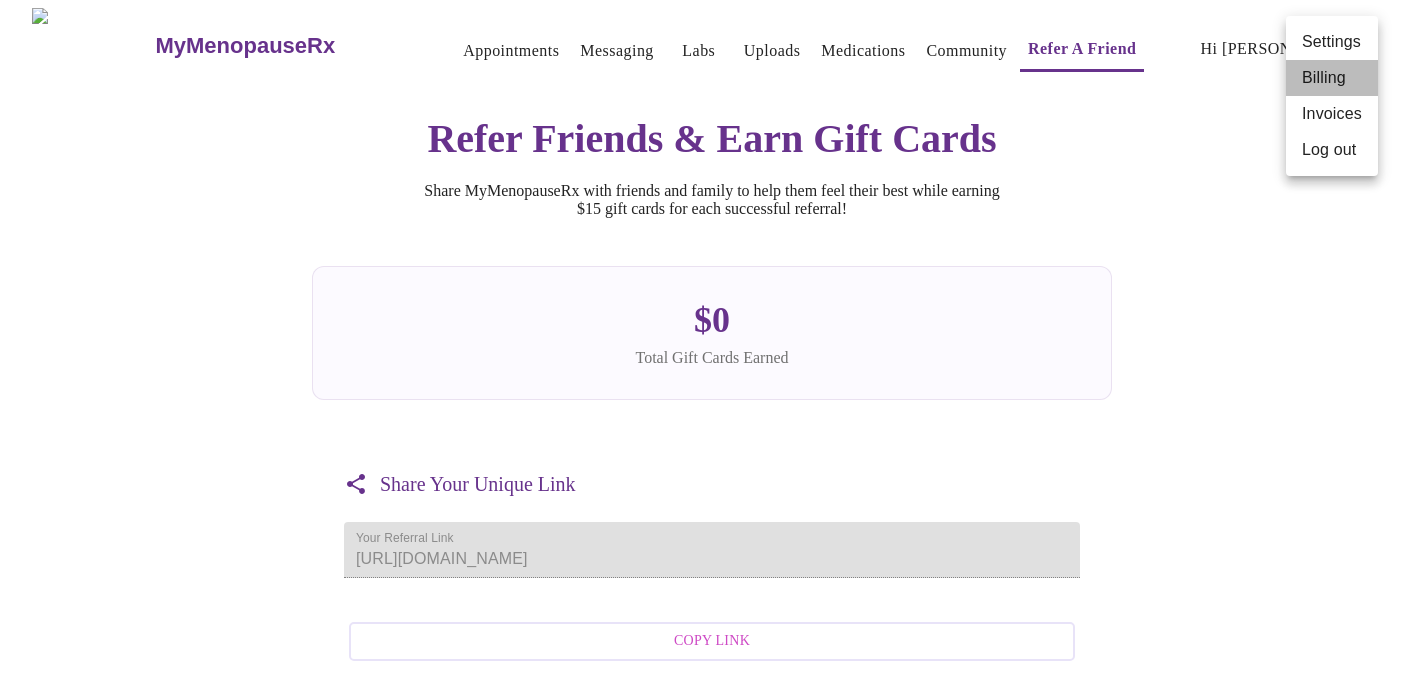 click on "Billing" at bounding box center (1332, 78) 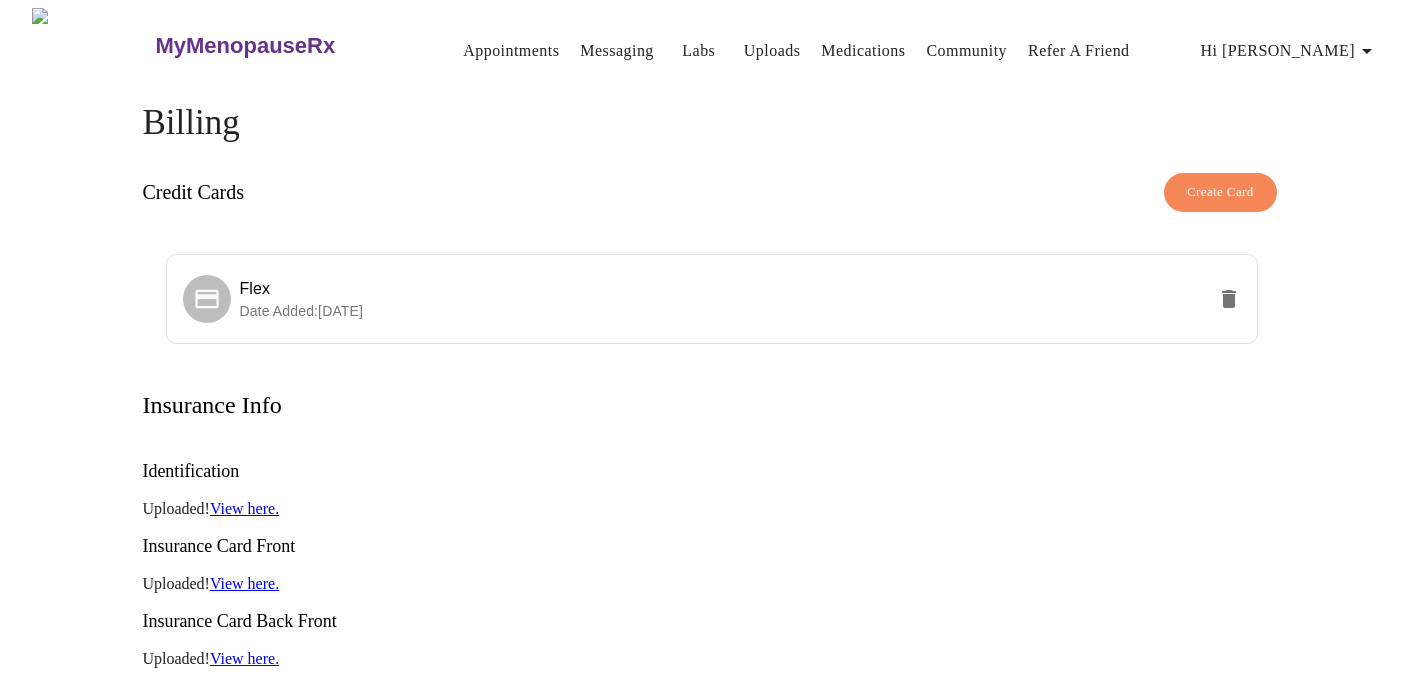 scroll, scrollTop: 0, scrollLeft: 0, axis: both 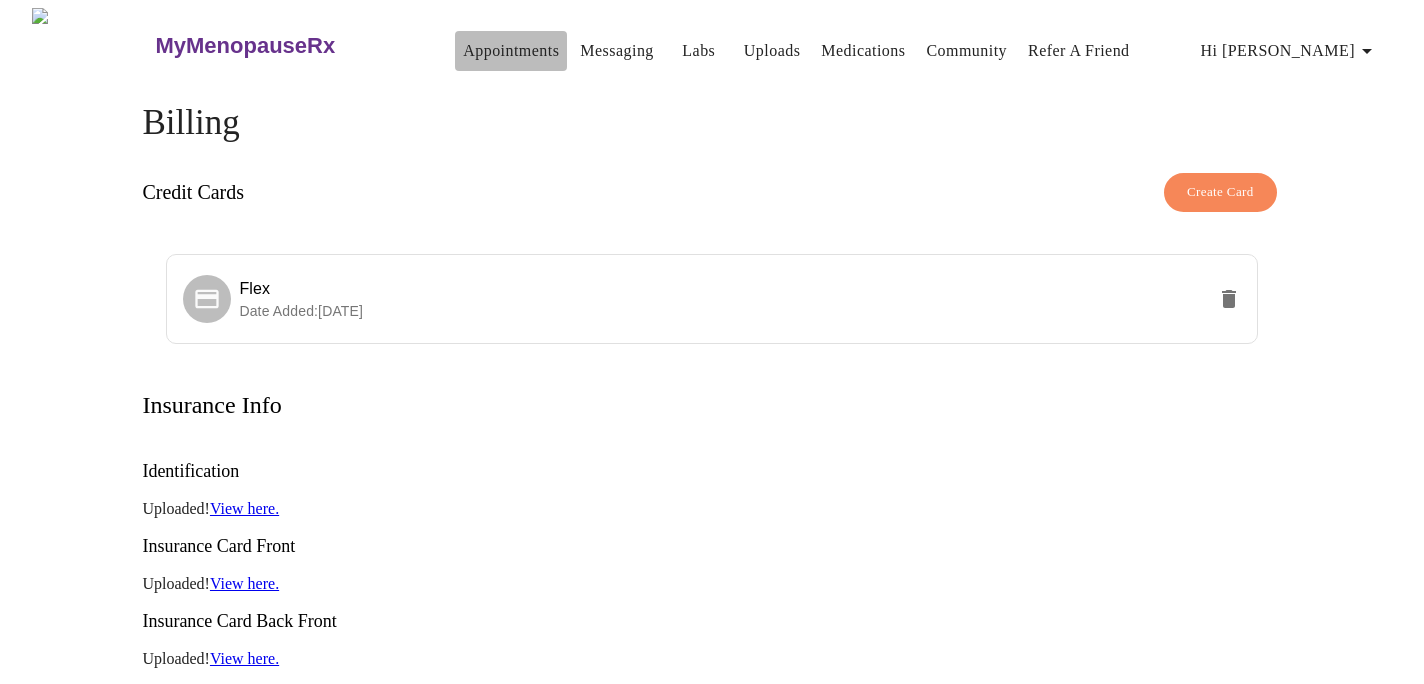 click on "Appointments" at bounding box center (511, 51) 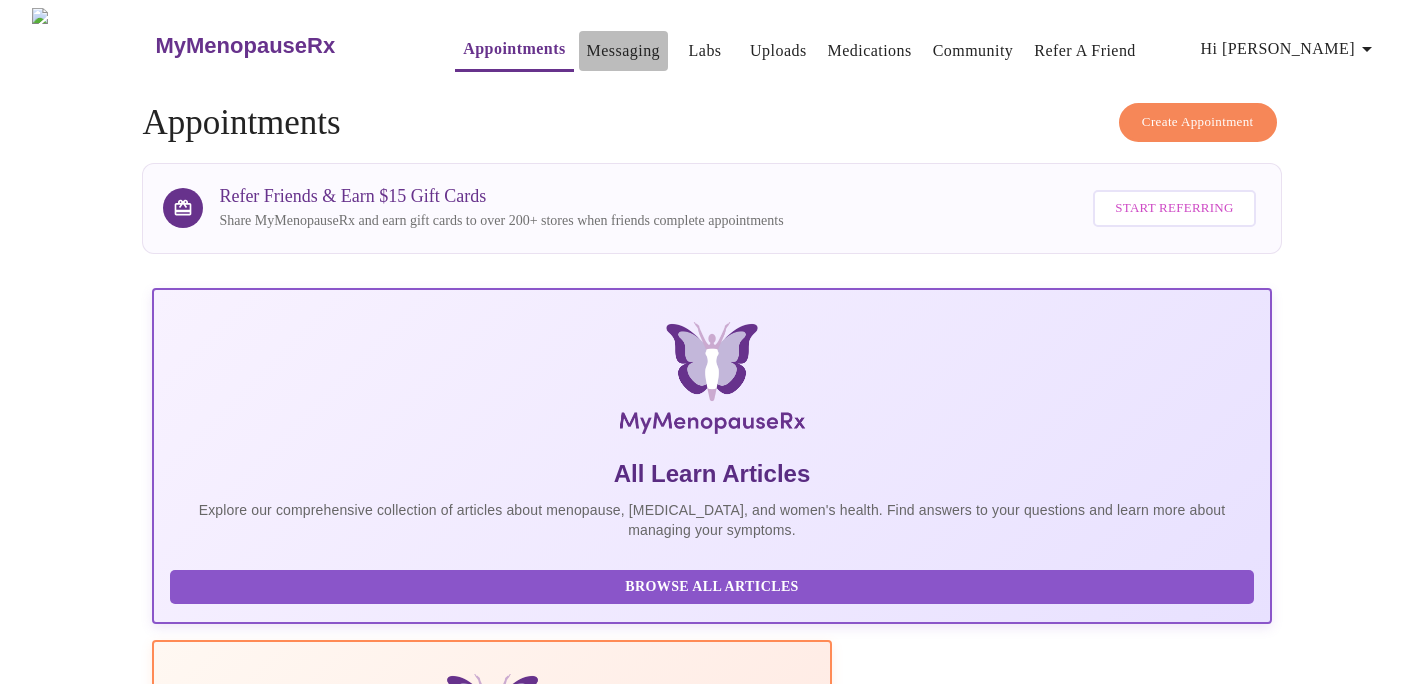 click on "Messaging" at bounding box center (623, 51) 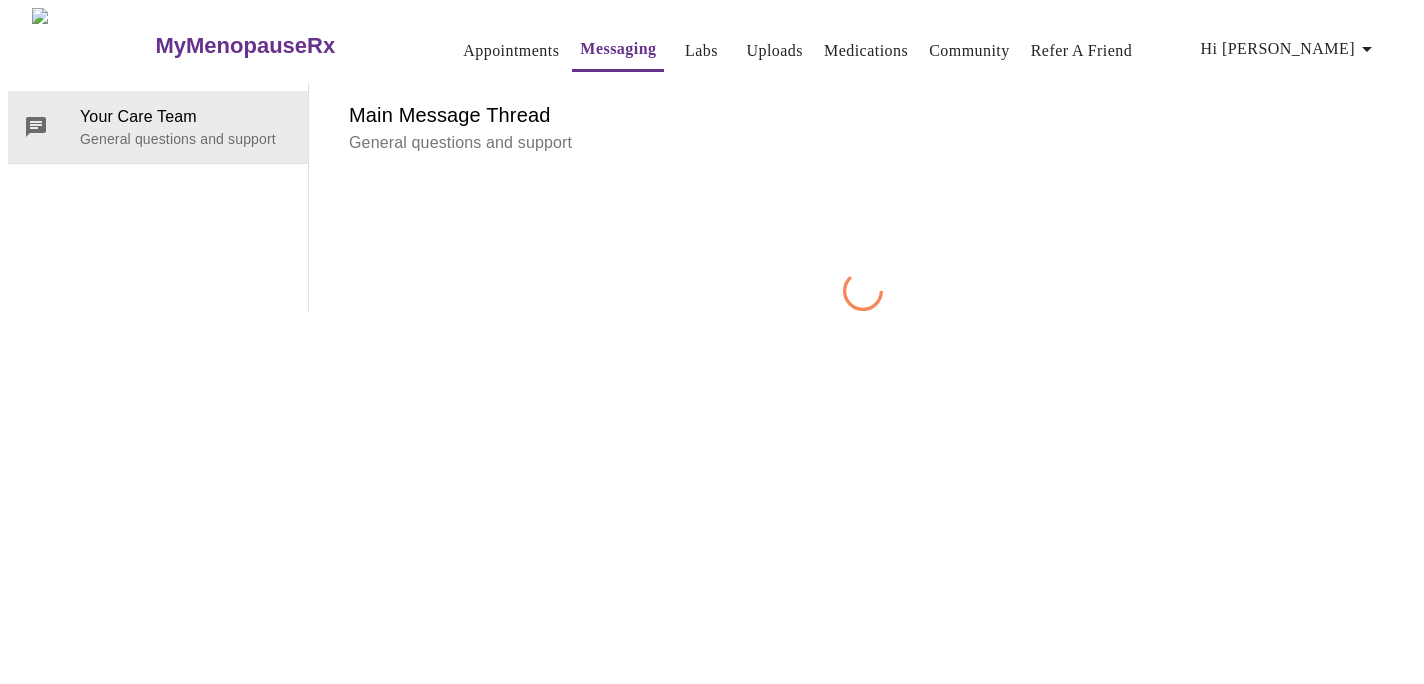 scroll, scrollTop: 75, scrollLeft: 0, axis: vertical 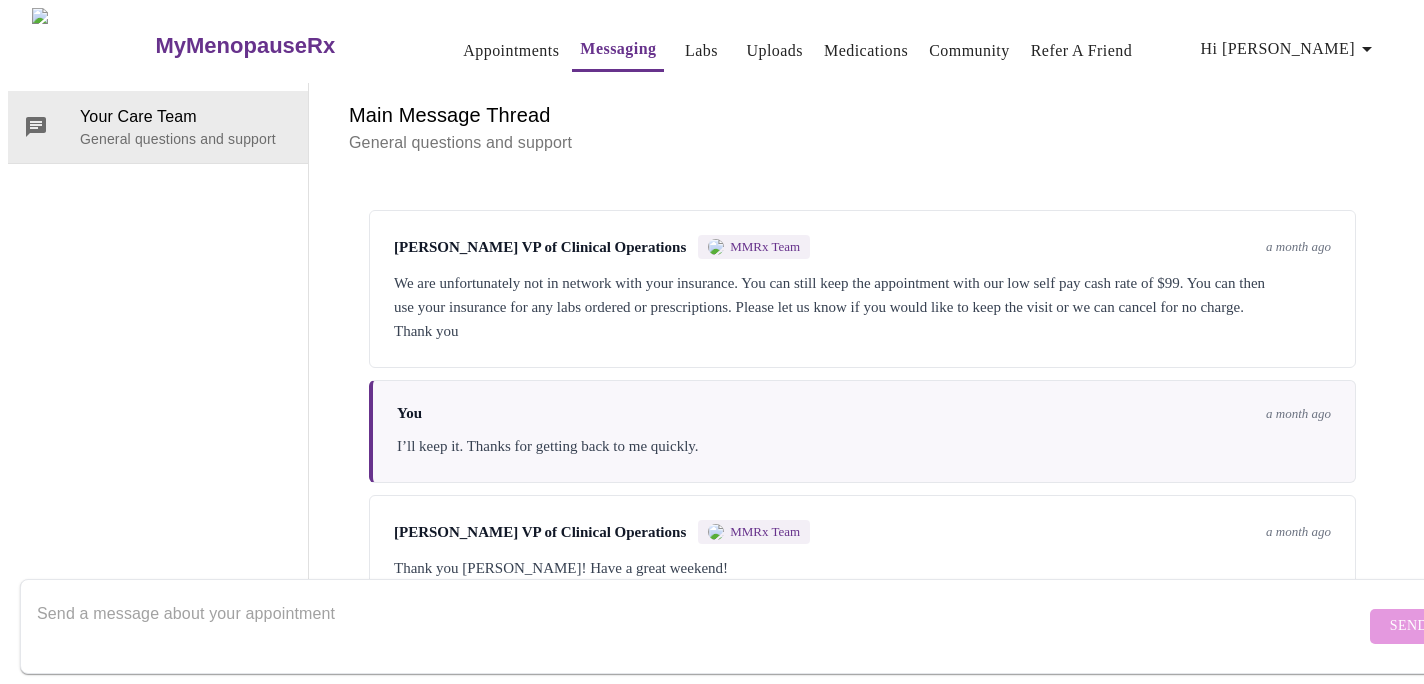 click on "Appointments" at bounding box center (511, 51) 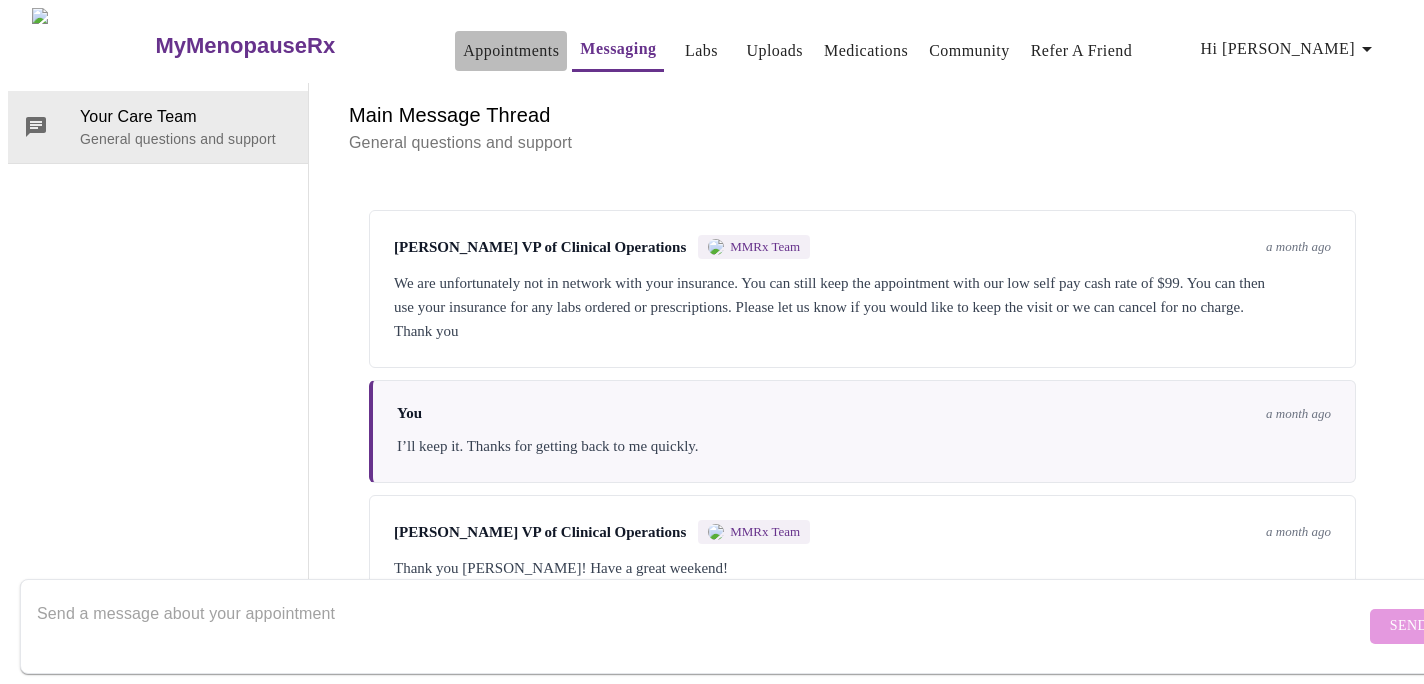 scroll, scrollTop: 0, scrollLeft: 0, axis: both 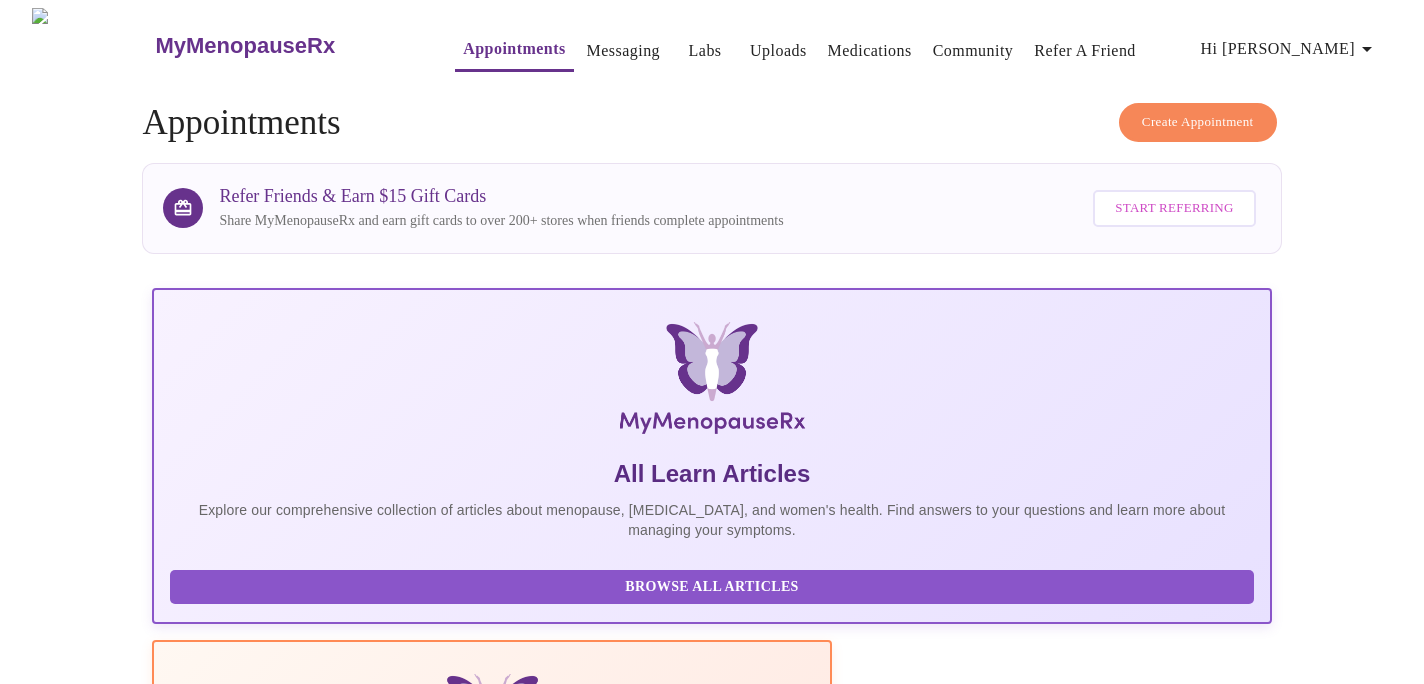 click on "Messaging" at bounding box center [623, 51] 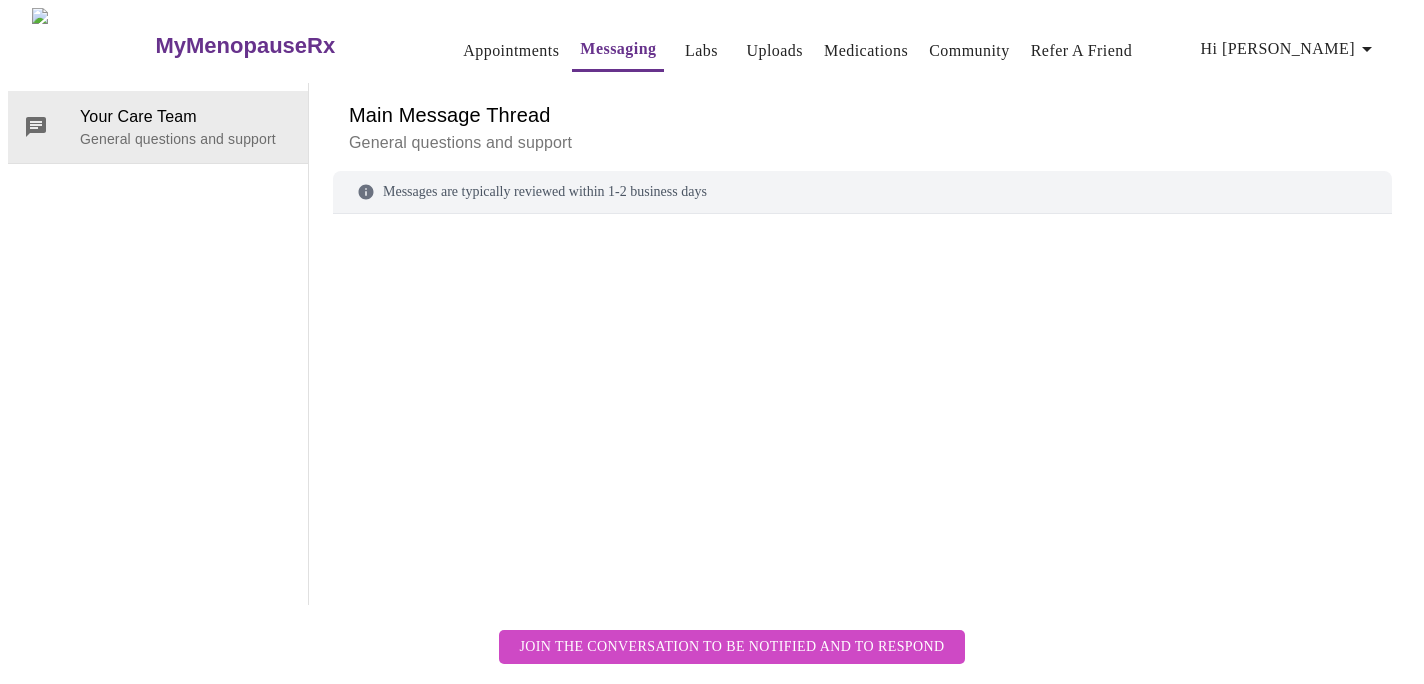 scroll, scrollTop: 75, scrollLeft: 0, axis: vertical 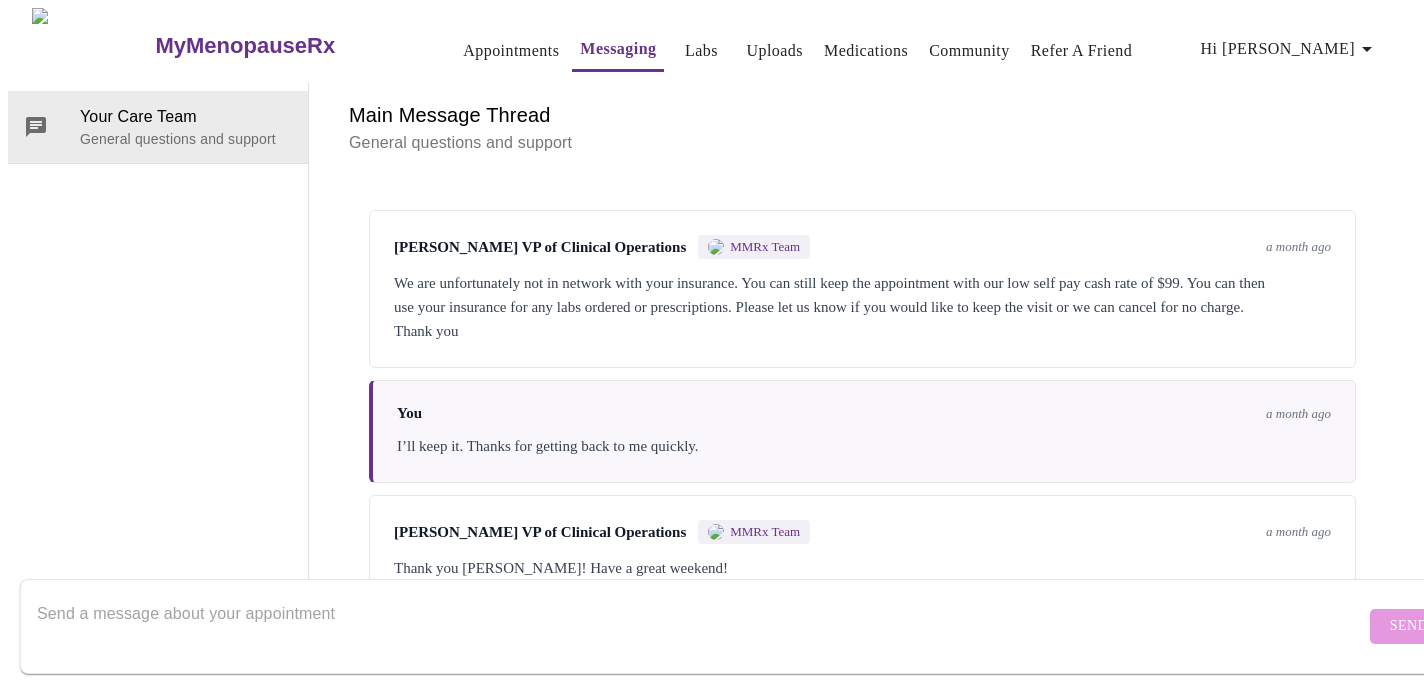 click at bounding box center [701, 626] 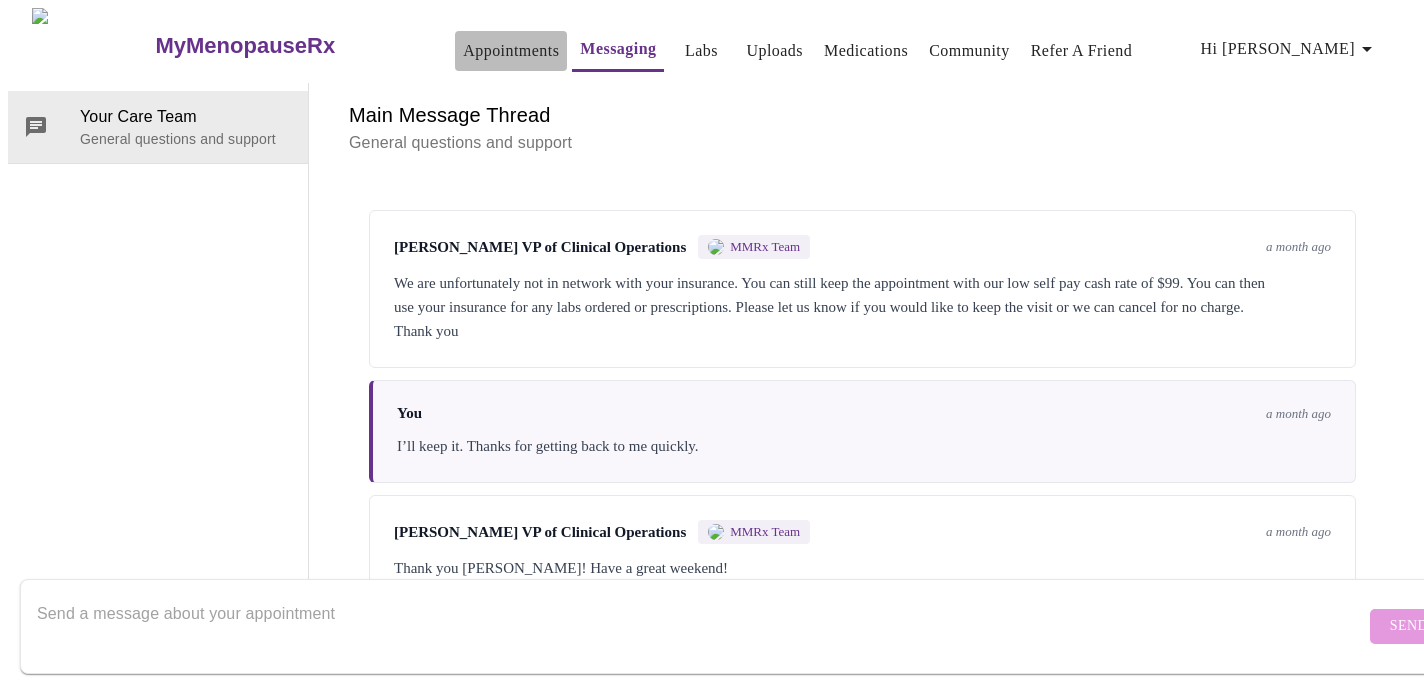 click on "Appointments" at bounding box center (511, 51) 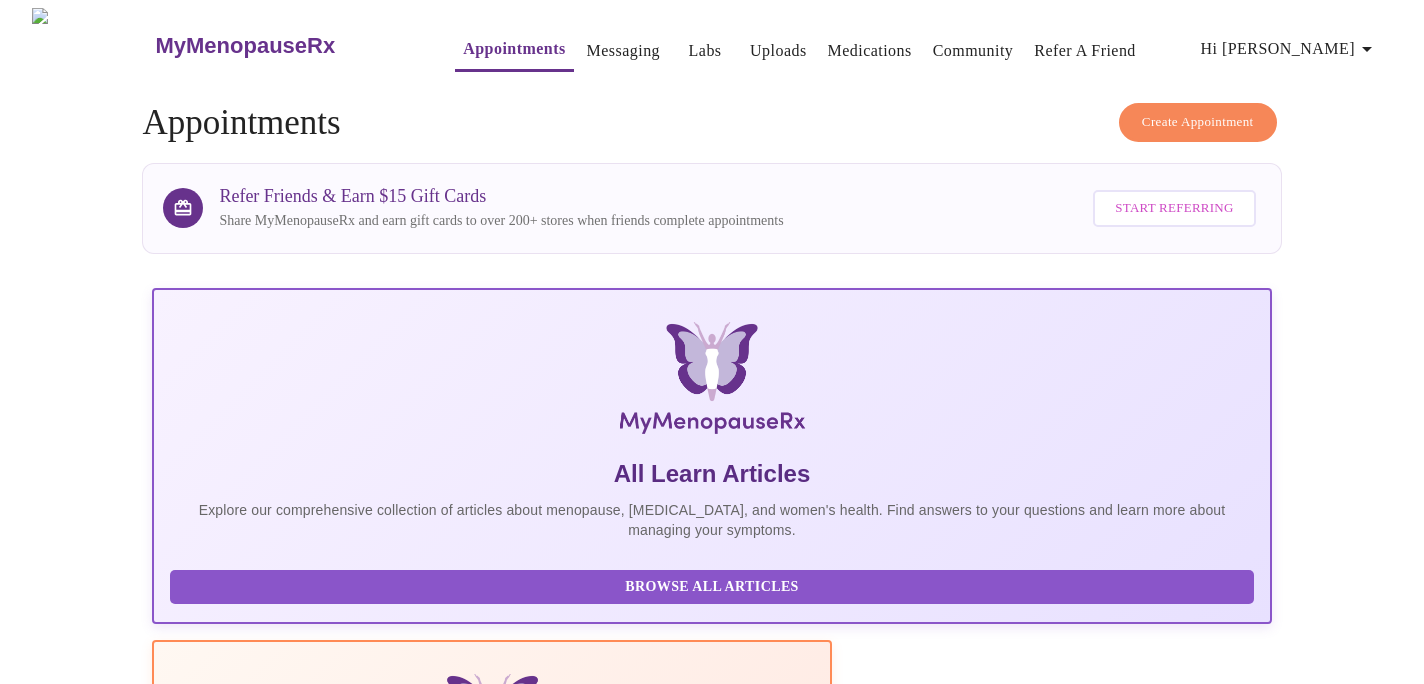 scroll, scrollTop: 0, scrollLeft: 0, axis: both 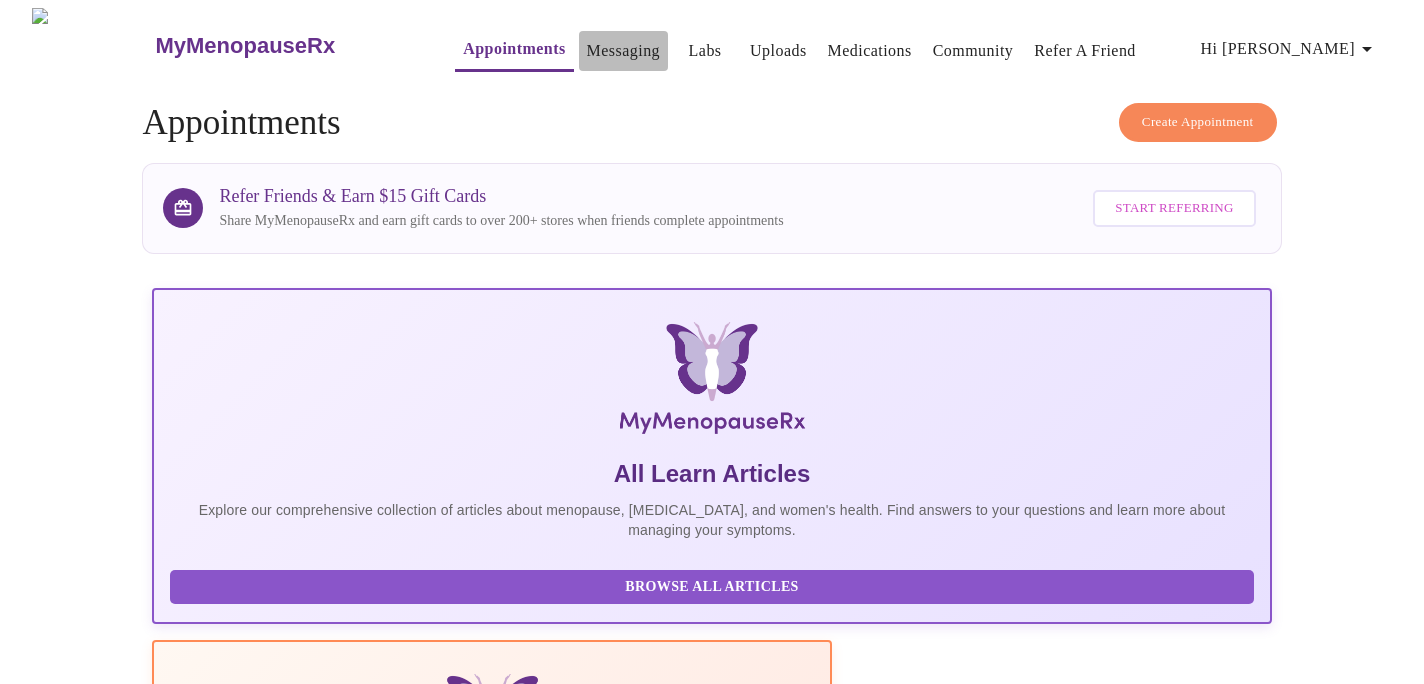 click on "Messaging" at bounding box center (623, 51) 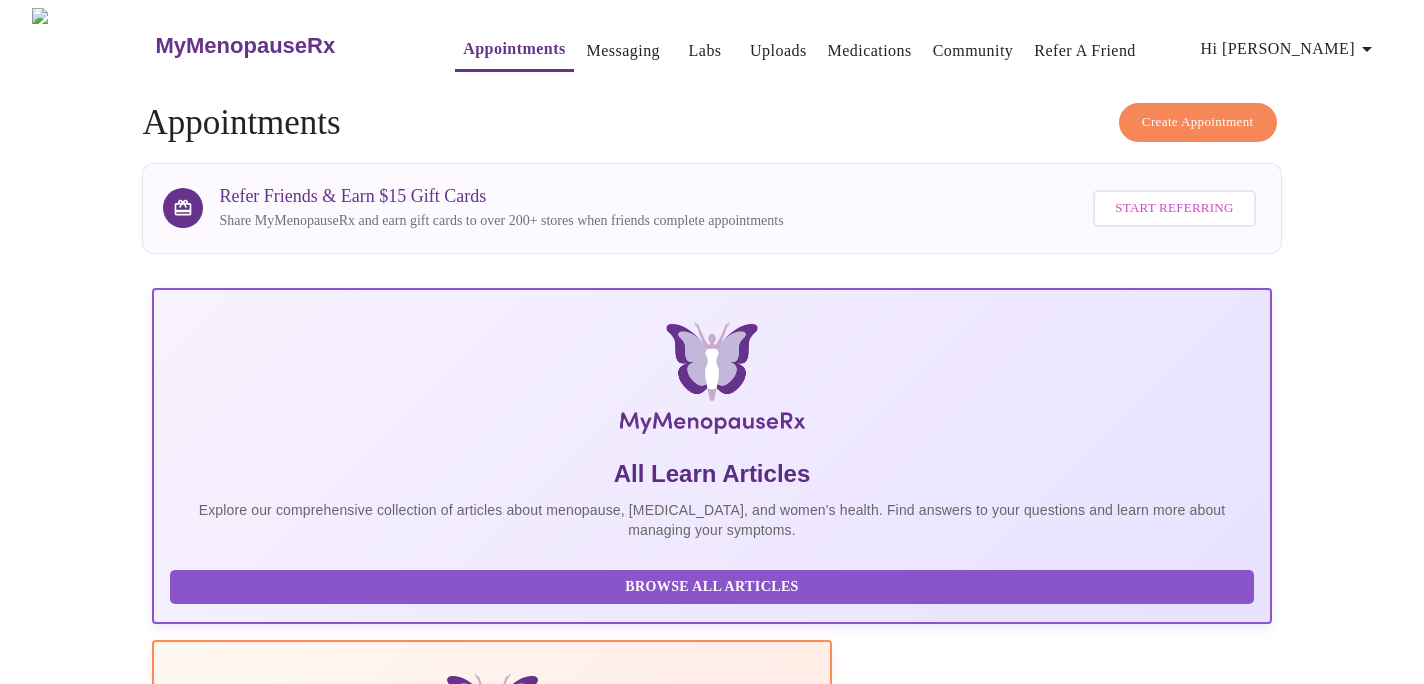 click on "Messaging" at bounding box center (623, 51) 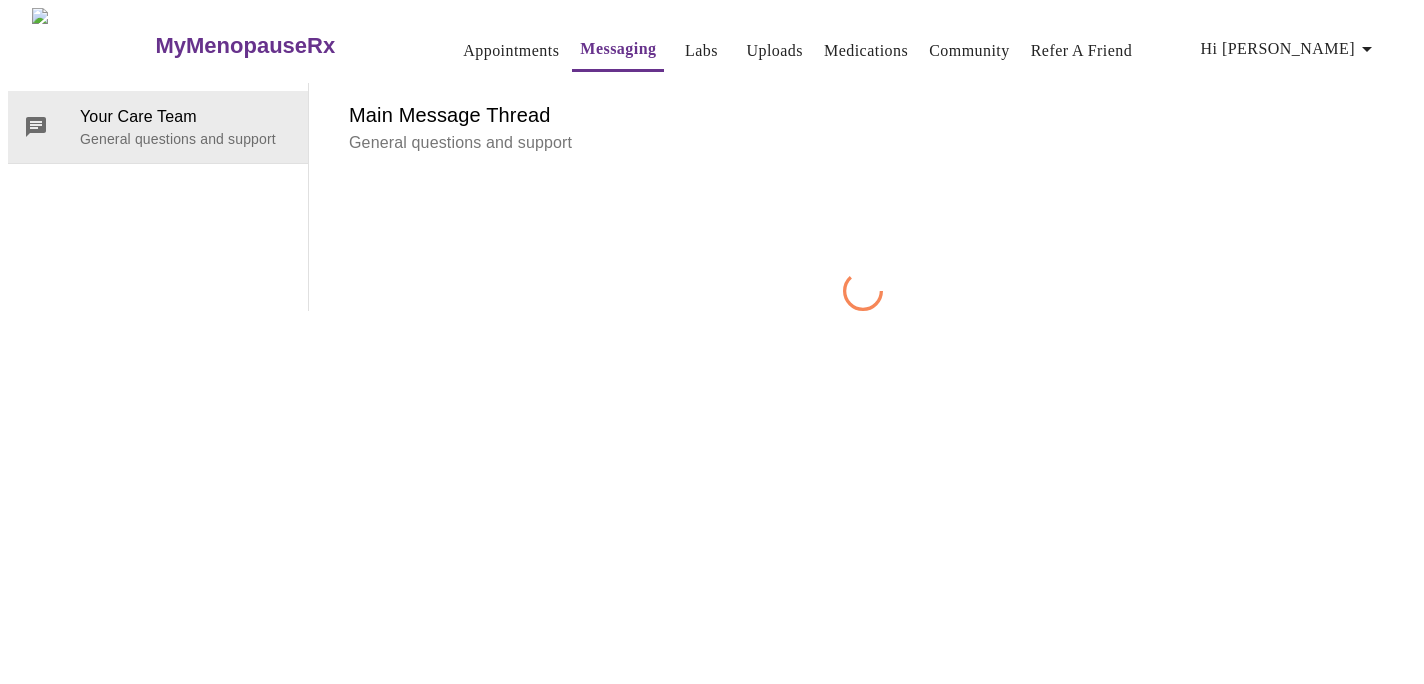 scroll, scrollTop: 75, scrollLeft: 0, axis: vertical 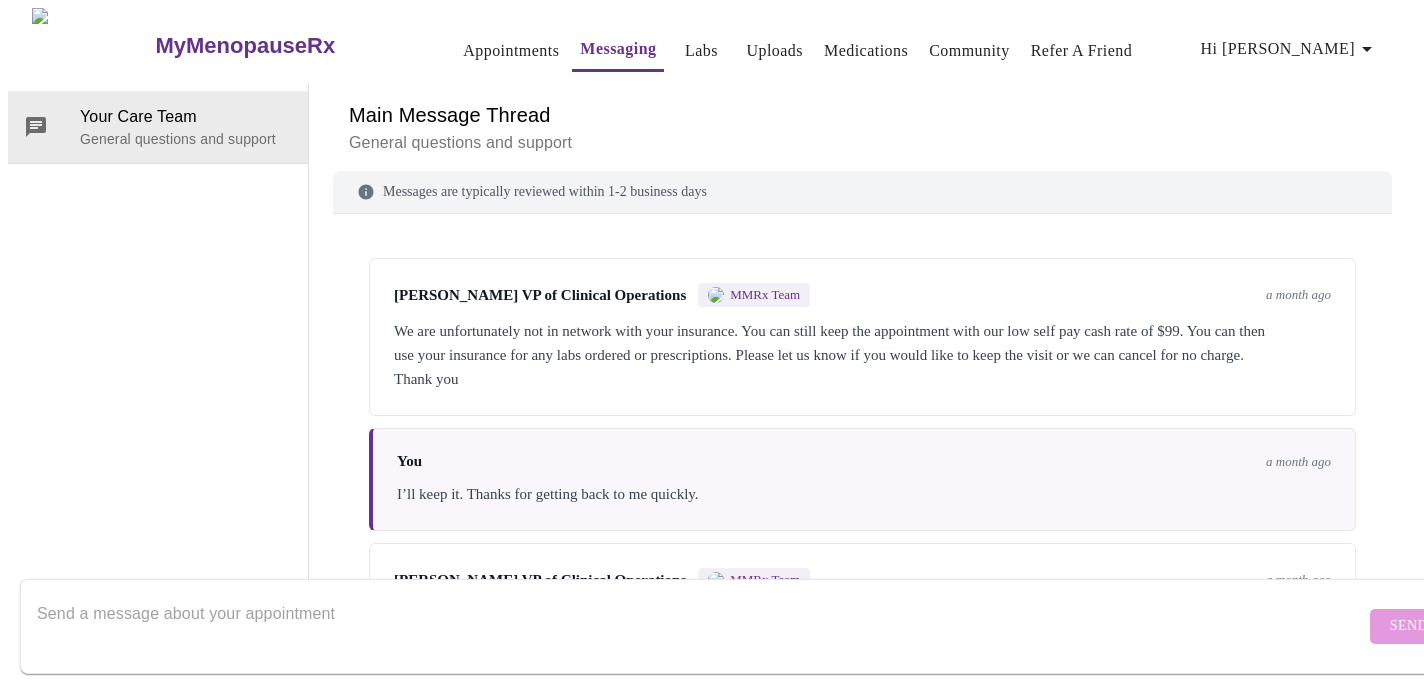 click on "[PERSON_NAME] VP of Clinical Operations" at bounding box center [540, 580] 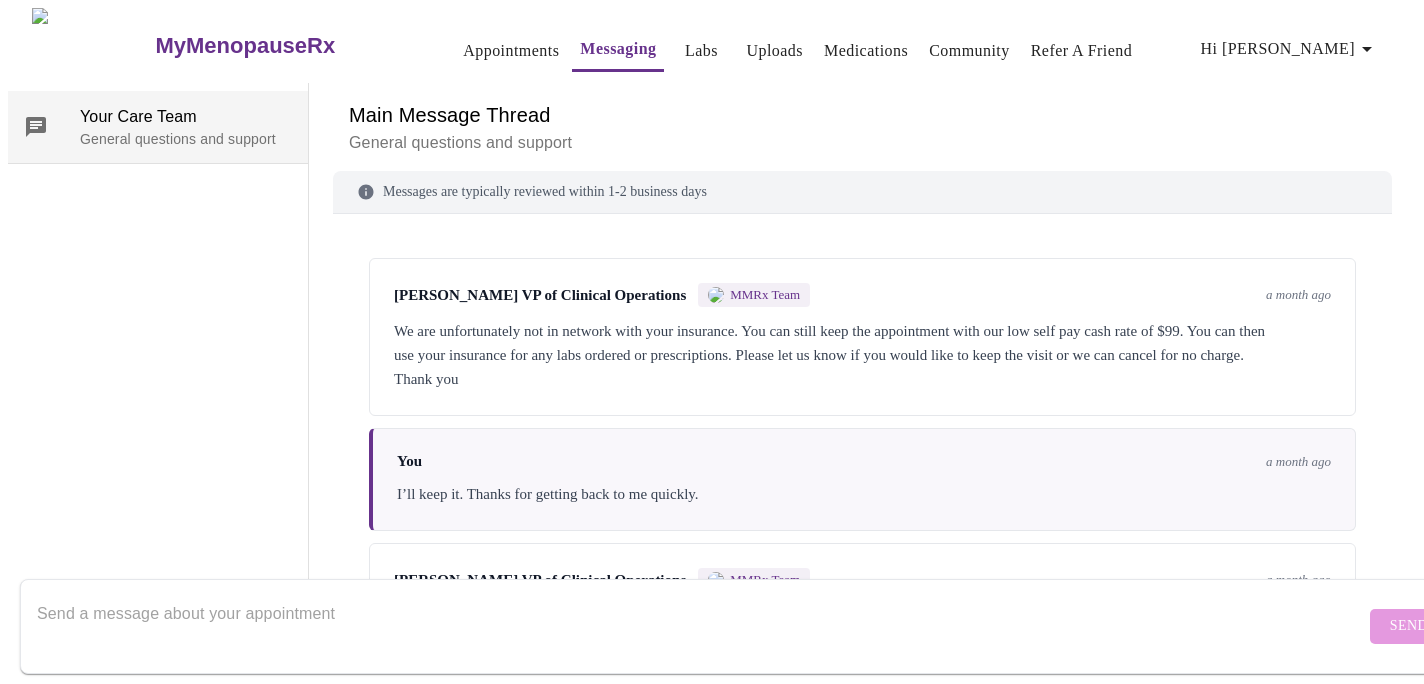 click on "Your Care Team" at bounding box center [186, 117] 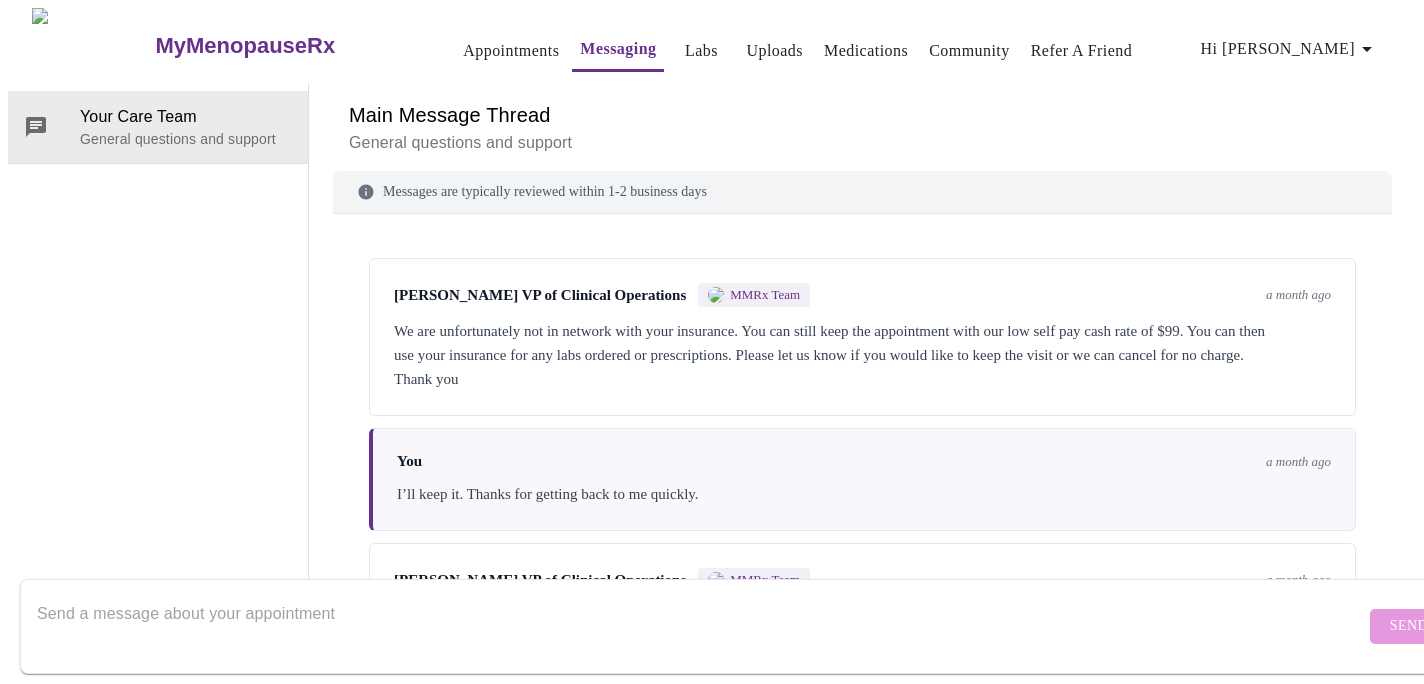drag, startPoint x: 834, startPoint y: 59, endPoint x: 839, endPoint y: 50, distance: 10.29563 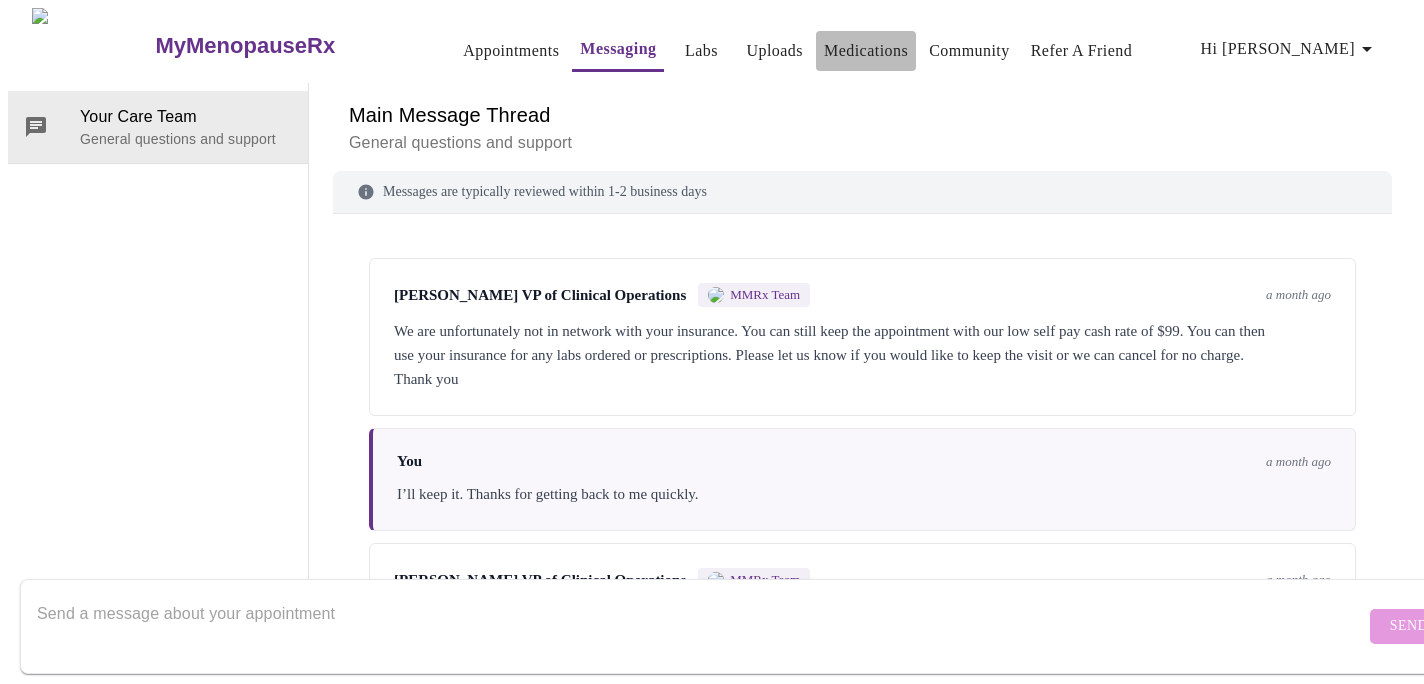 click on "Medications" at bounding box center [866, 51] 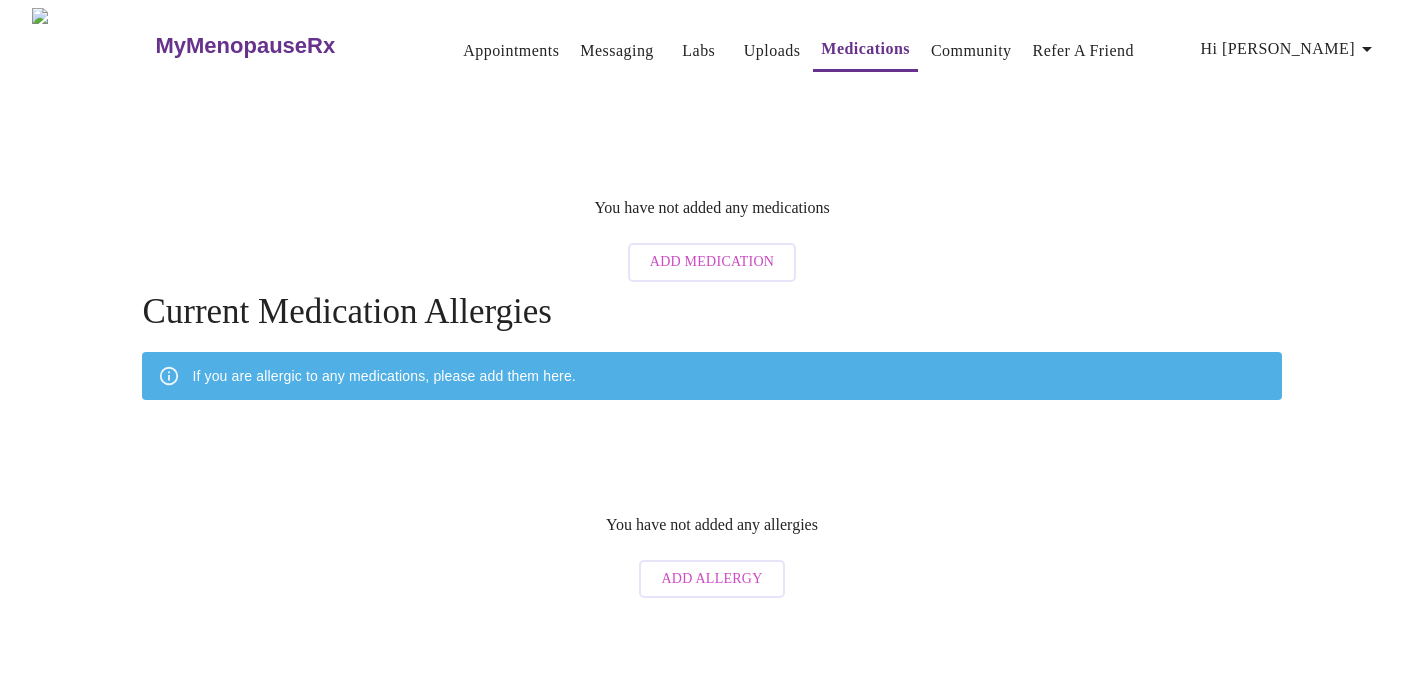 scroll, scrollTop: 0, scrollLeft: 0, axis: both 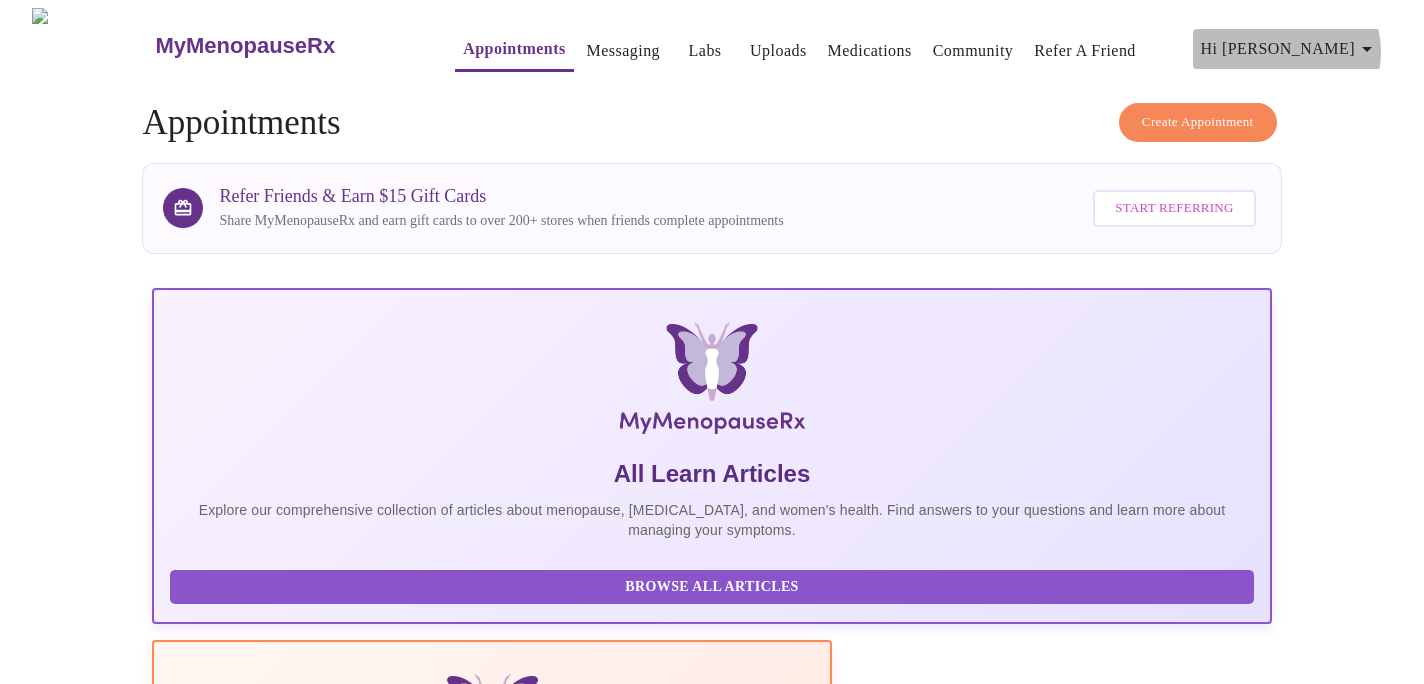 click on "Hi [PERSON_NAME]" at bounding box center (1290, 49) 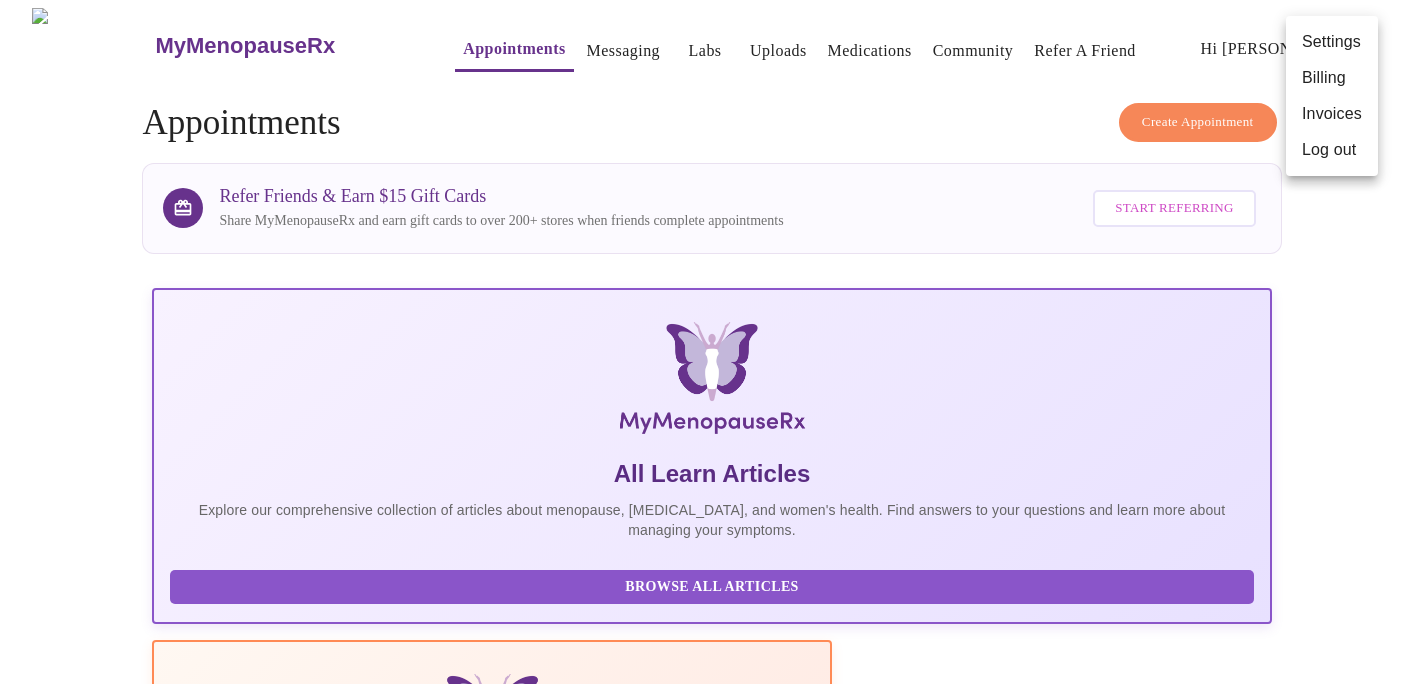 click at bounding box center (712, 342) 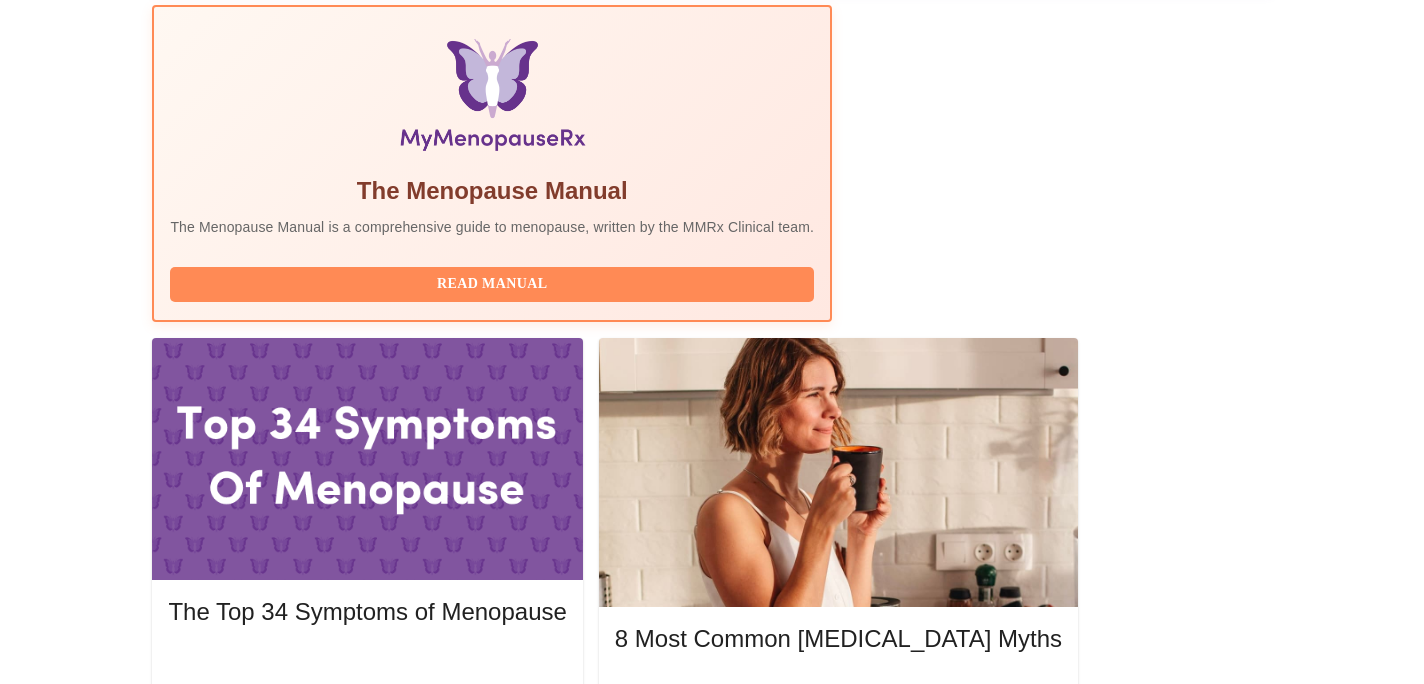 scroll, scrollTop: 634, scrollLeft: 0, axis: vertical 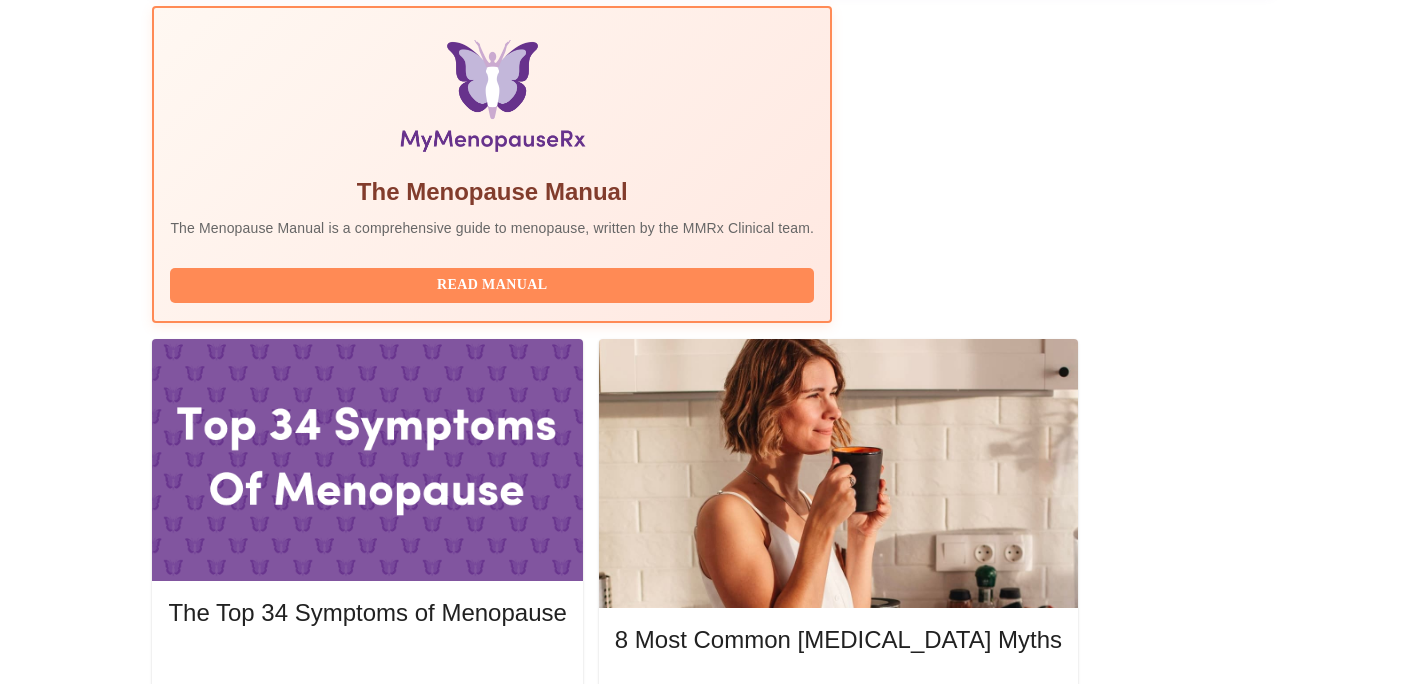 click on "with  [PERSON_NAME], MSN, APRN, FNP-BC" at bounding box center [467, 2121] 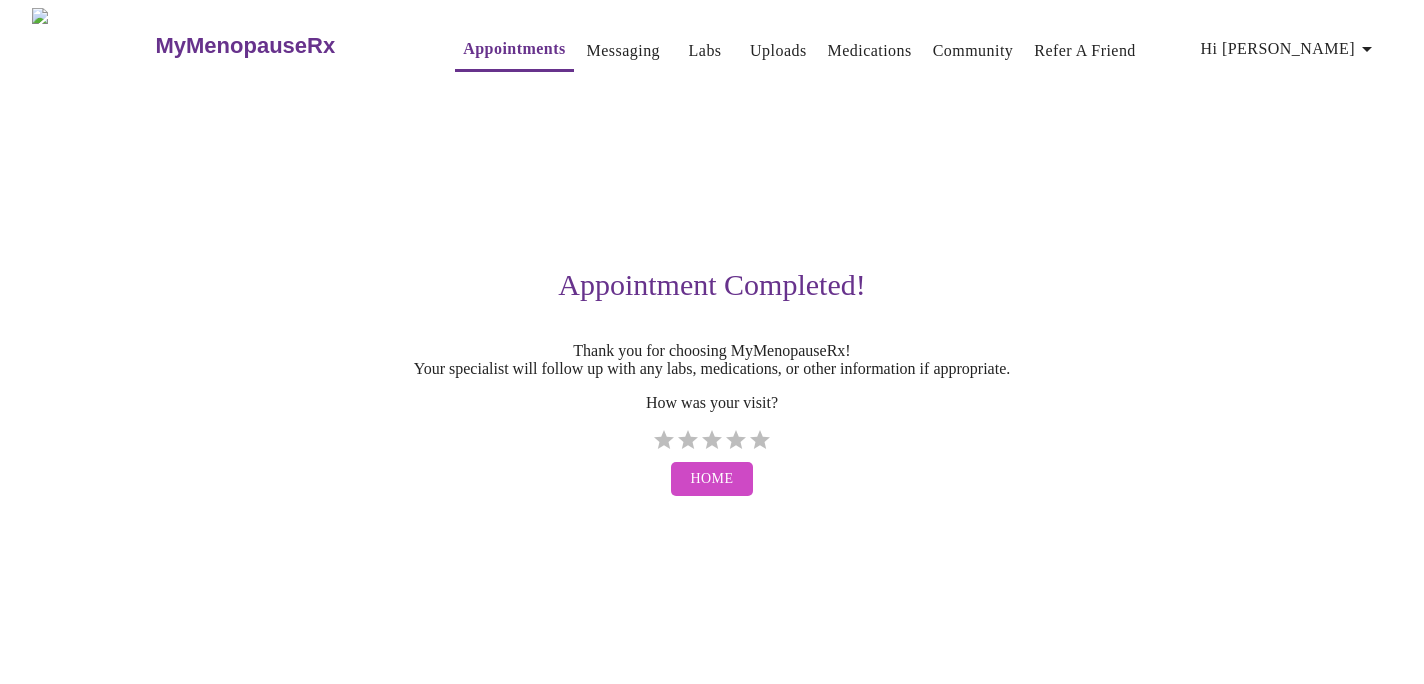 scroll, scrollTop: 0, scrollLeft: 0, axis: both 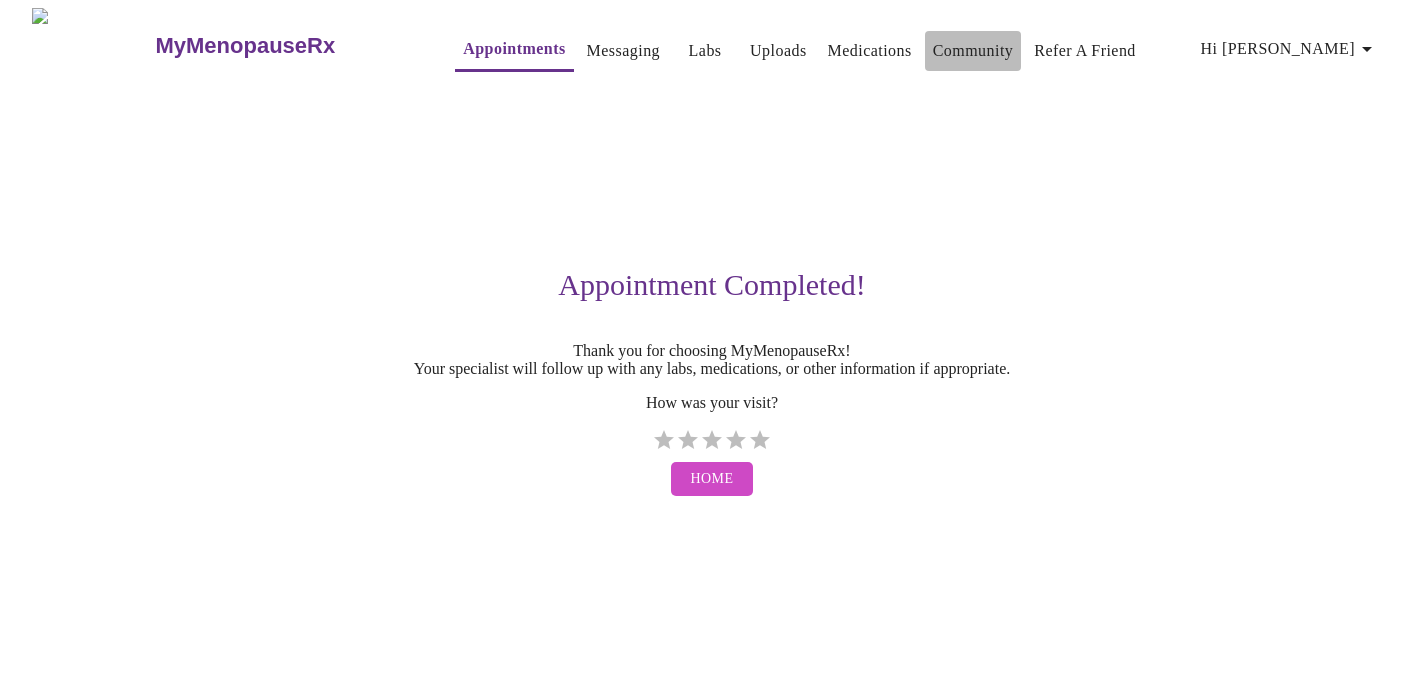 click on "Community" at bounding box center [973, 51] 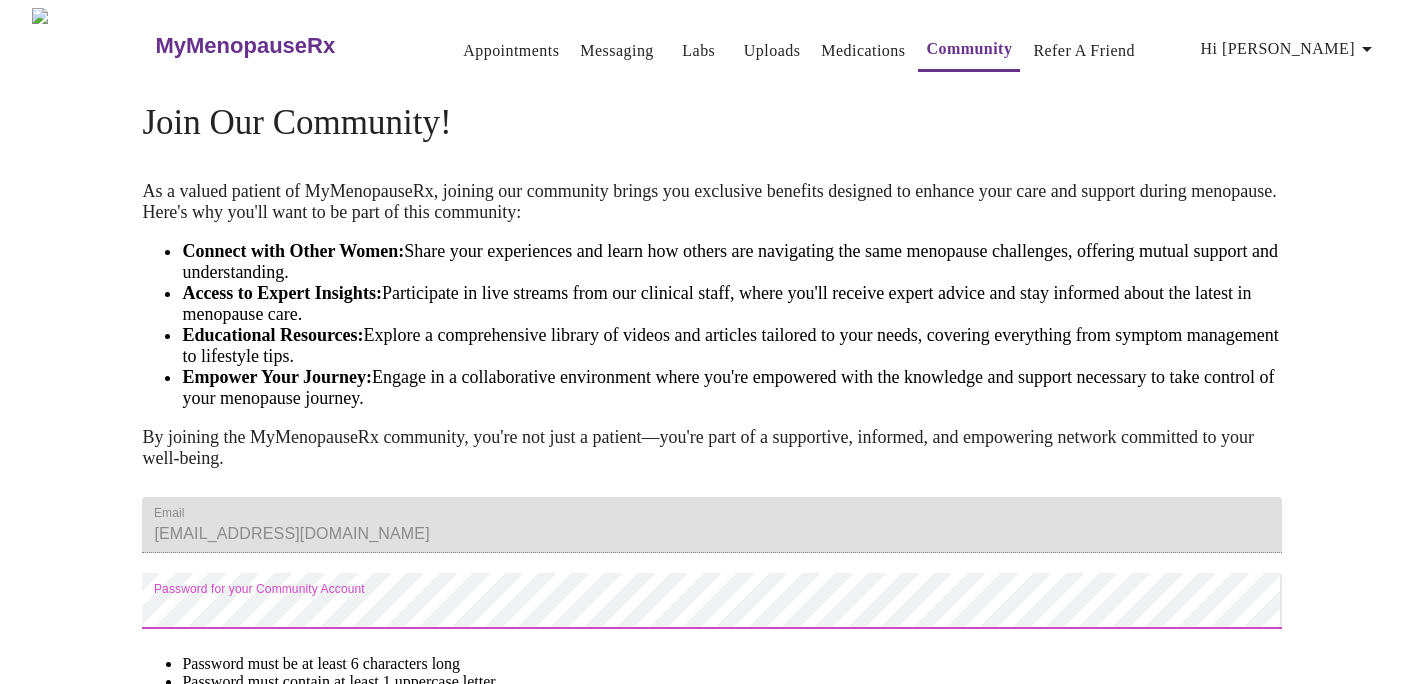 scroll, scrollTop: 0, scrollLeft: 0, axis: both 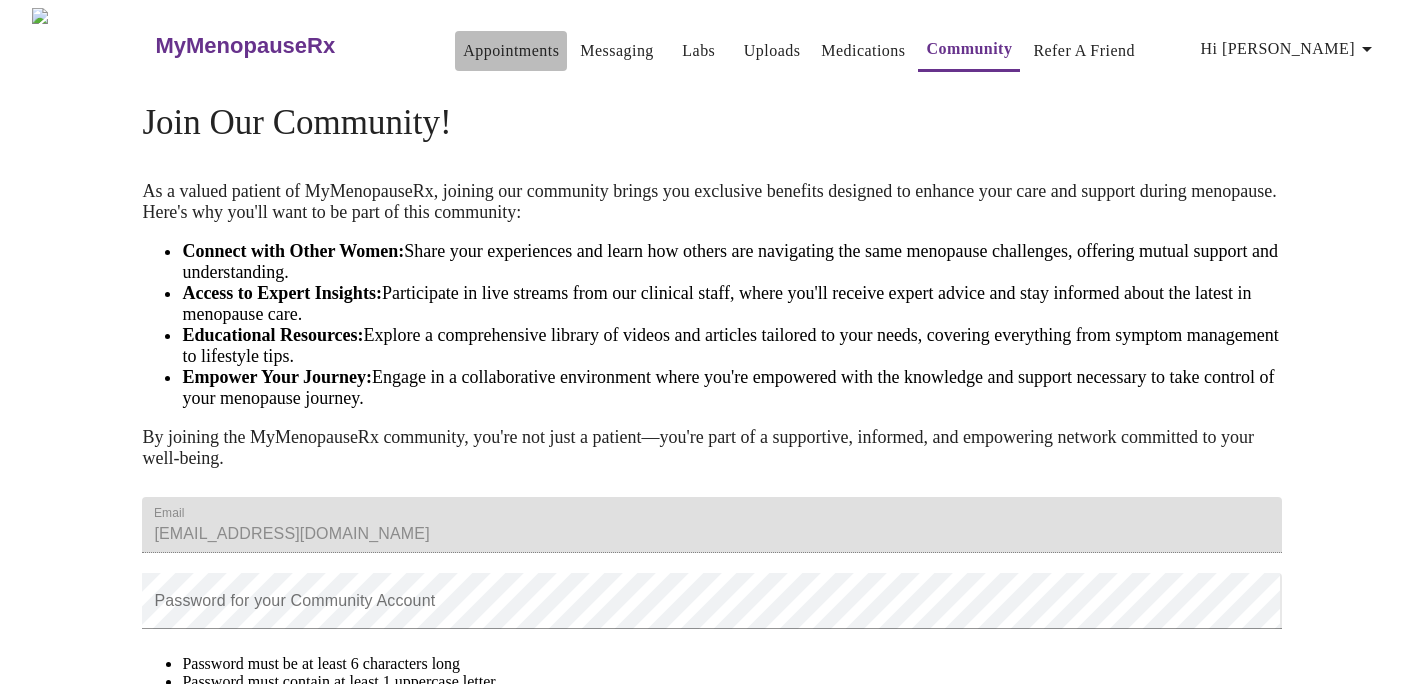 click on "Appointments" at bounding box center [511, 51] 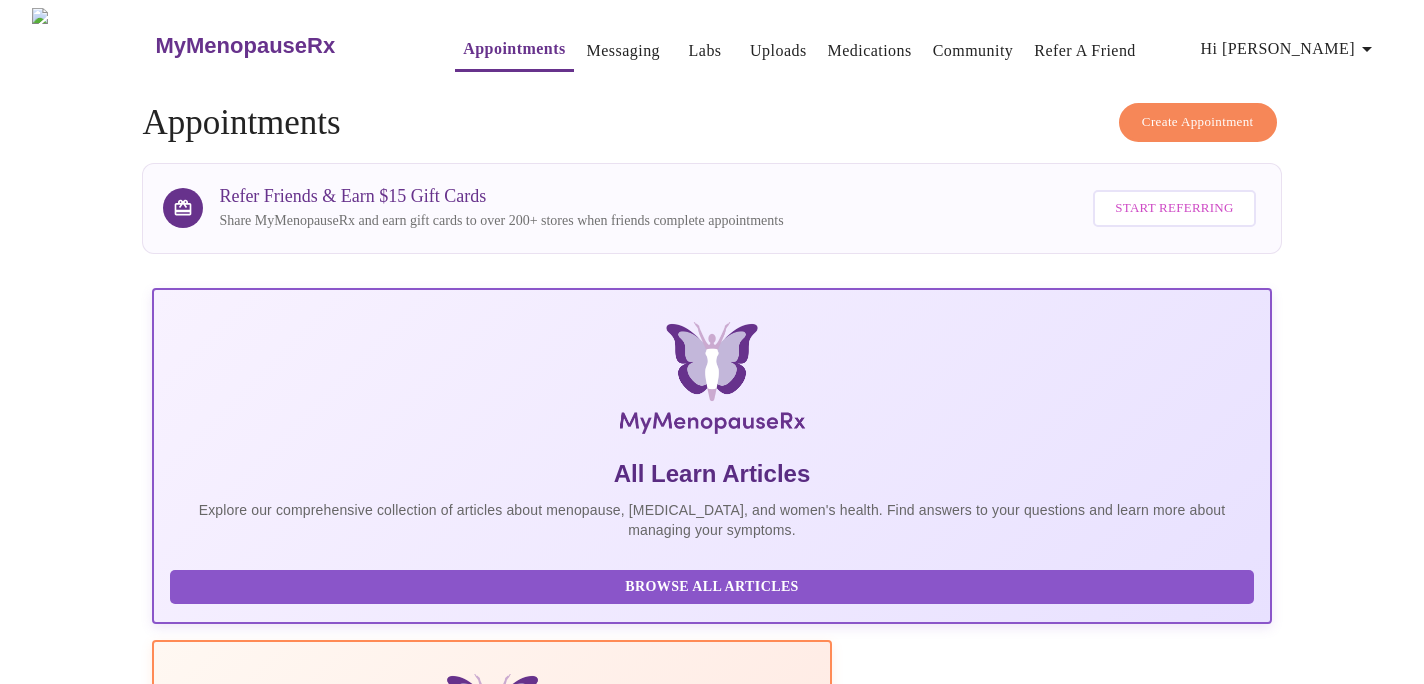 scroll, scrollTop: 0, scrollLeft: 0, axis: both 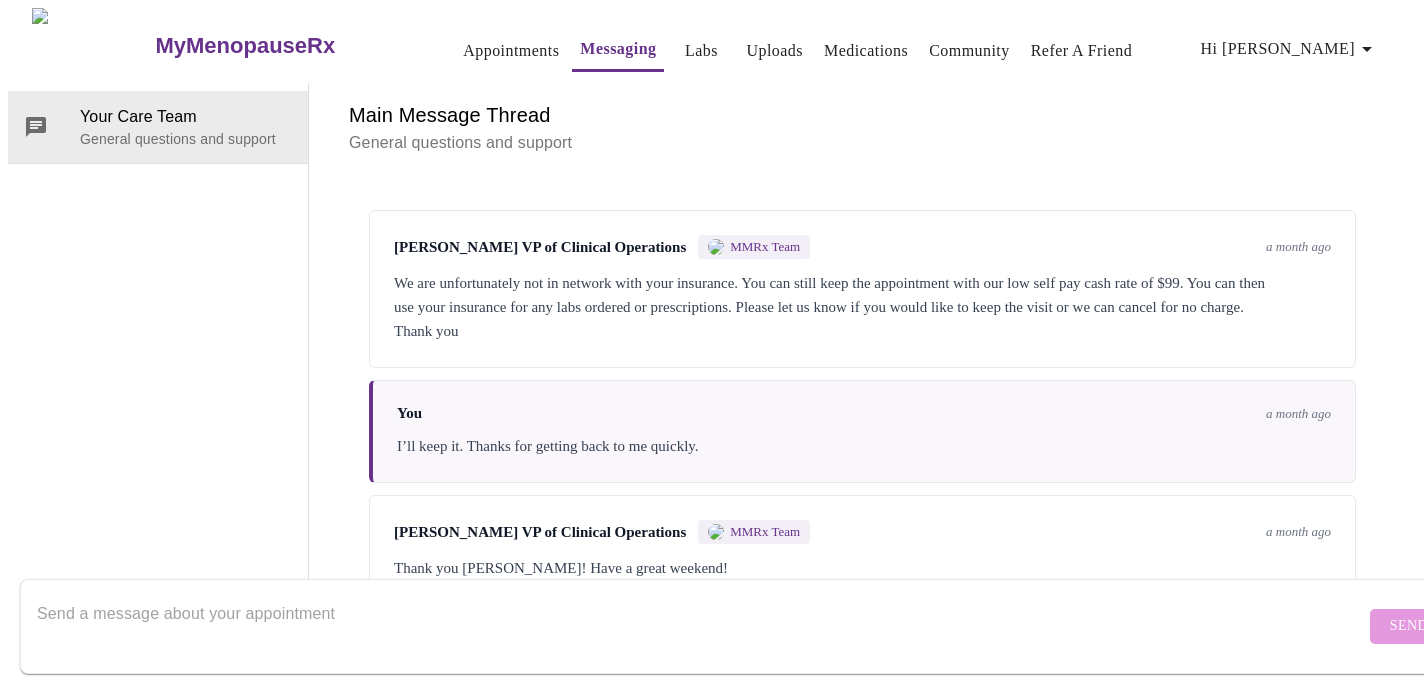 click at bounding box center [701, 626] 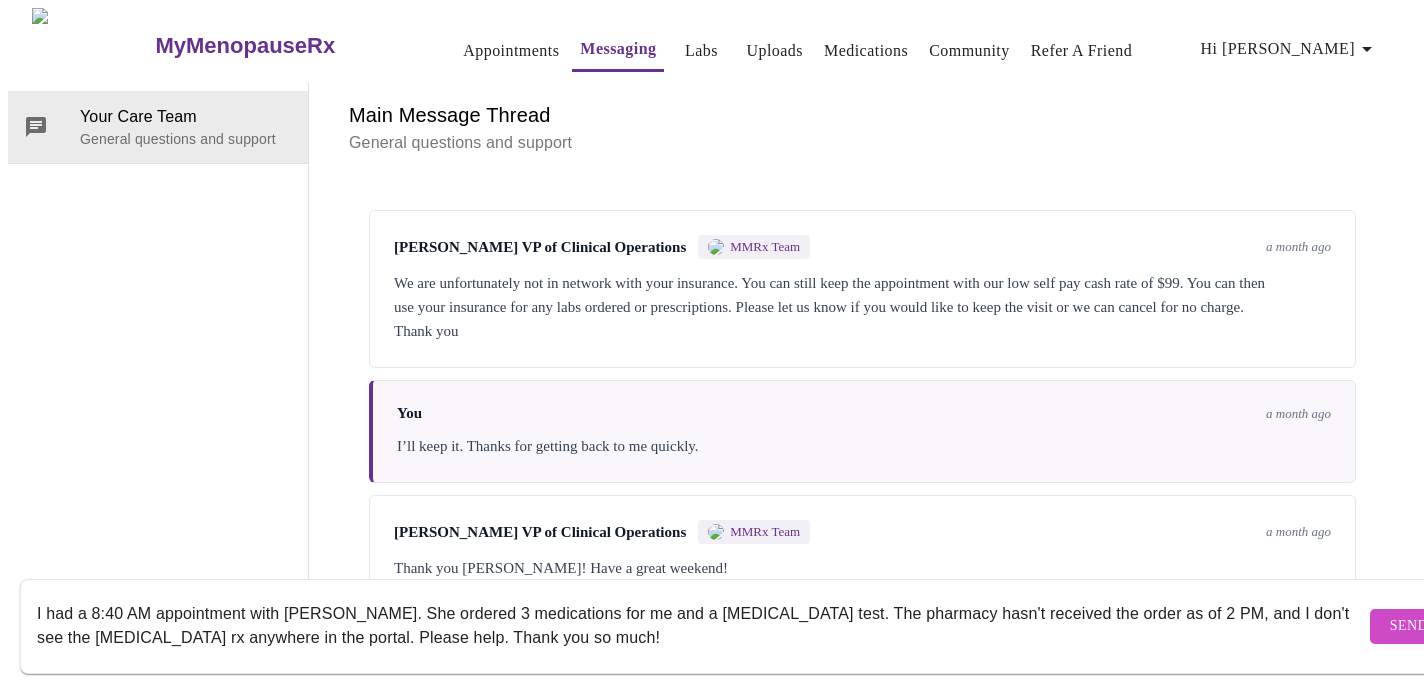 type on "I had a 8:40 AM appointment with [PERSON_NAME]. She ordered 3 medications for me and a [MEDICAL_DATA] test. The pharmacy hasn't received the order as of 2 PM, and I don't see the [MEDICAL_DATA] rx anywhere in the portal. Please help. Thank you so much!" 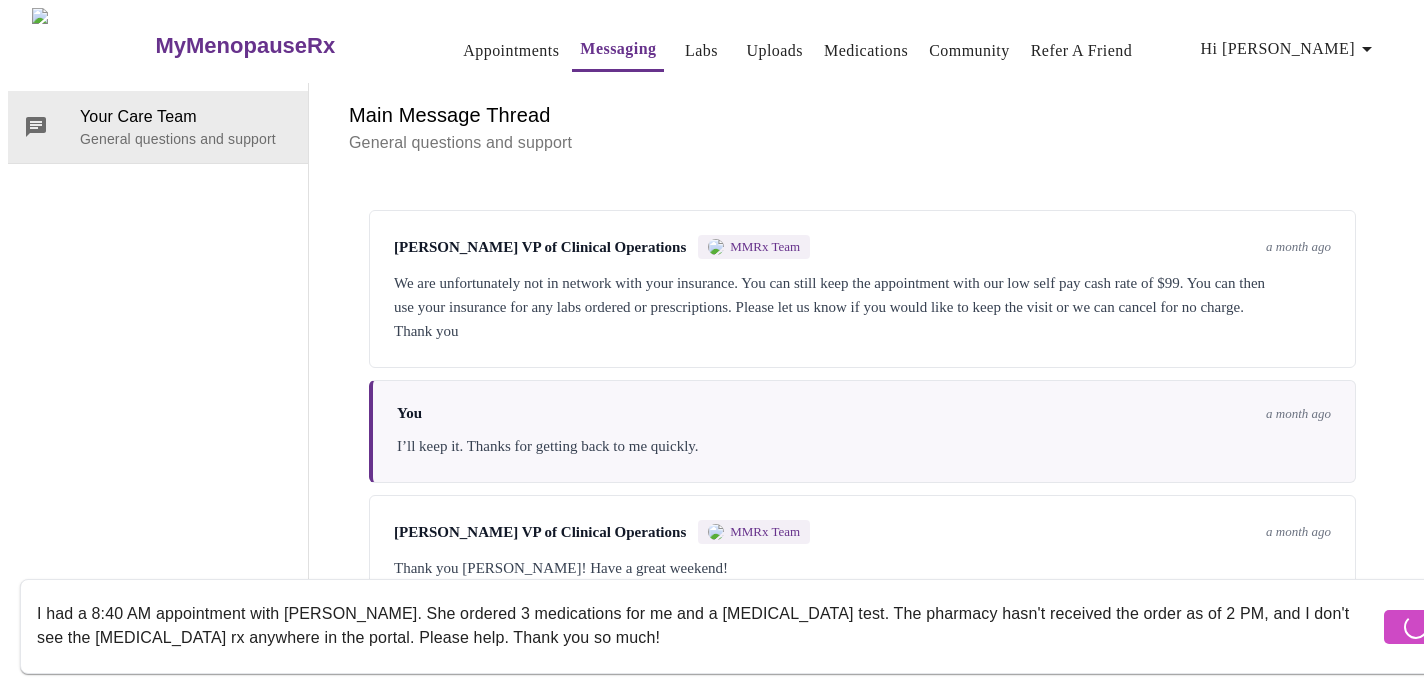 type 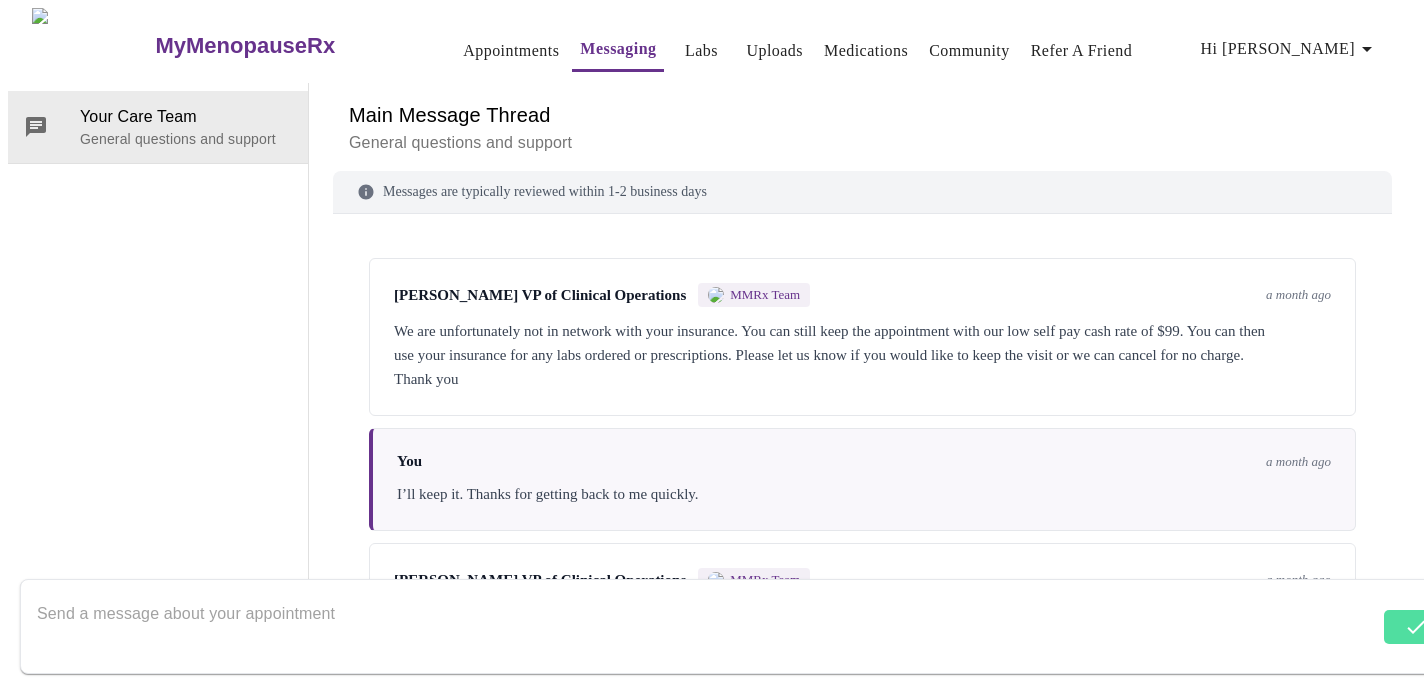 scroll, scrollTop: 0, scrollLeft: 0, axis: both 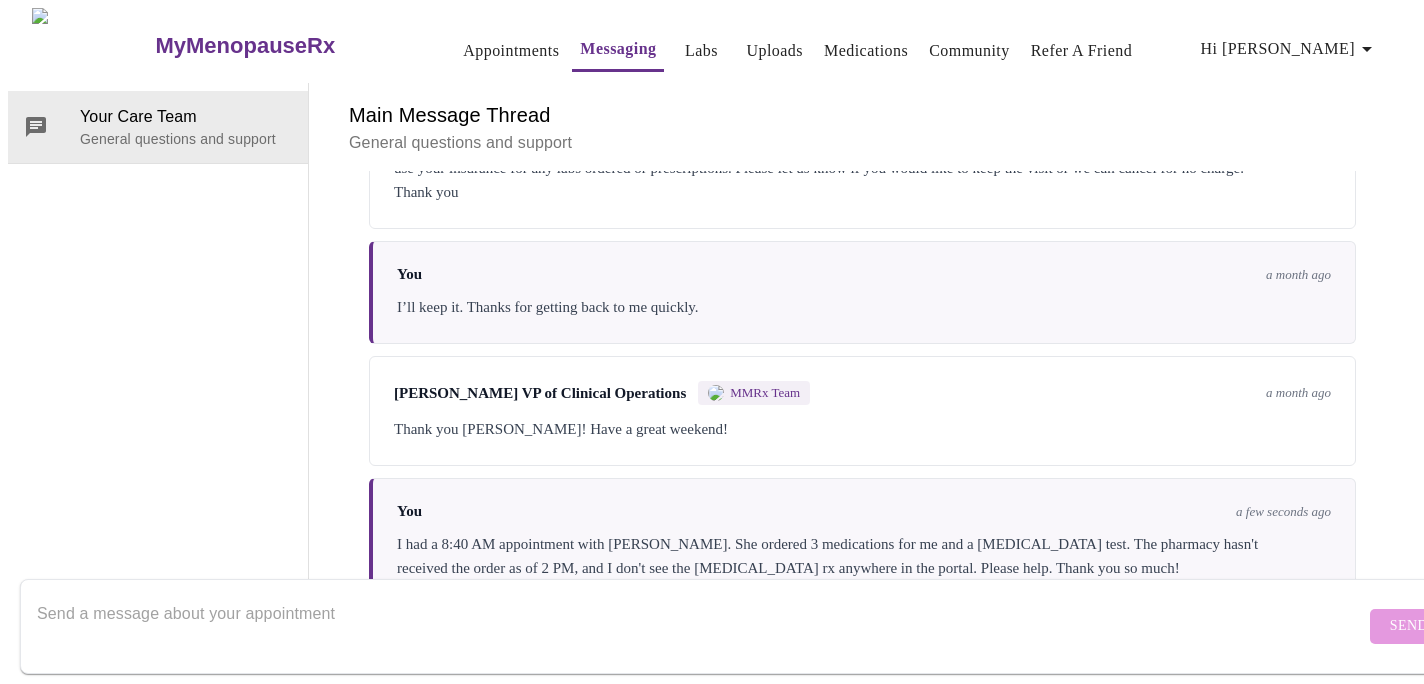 click on "Appointments" at bounding box center [511, 51] 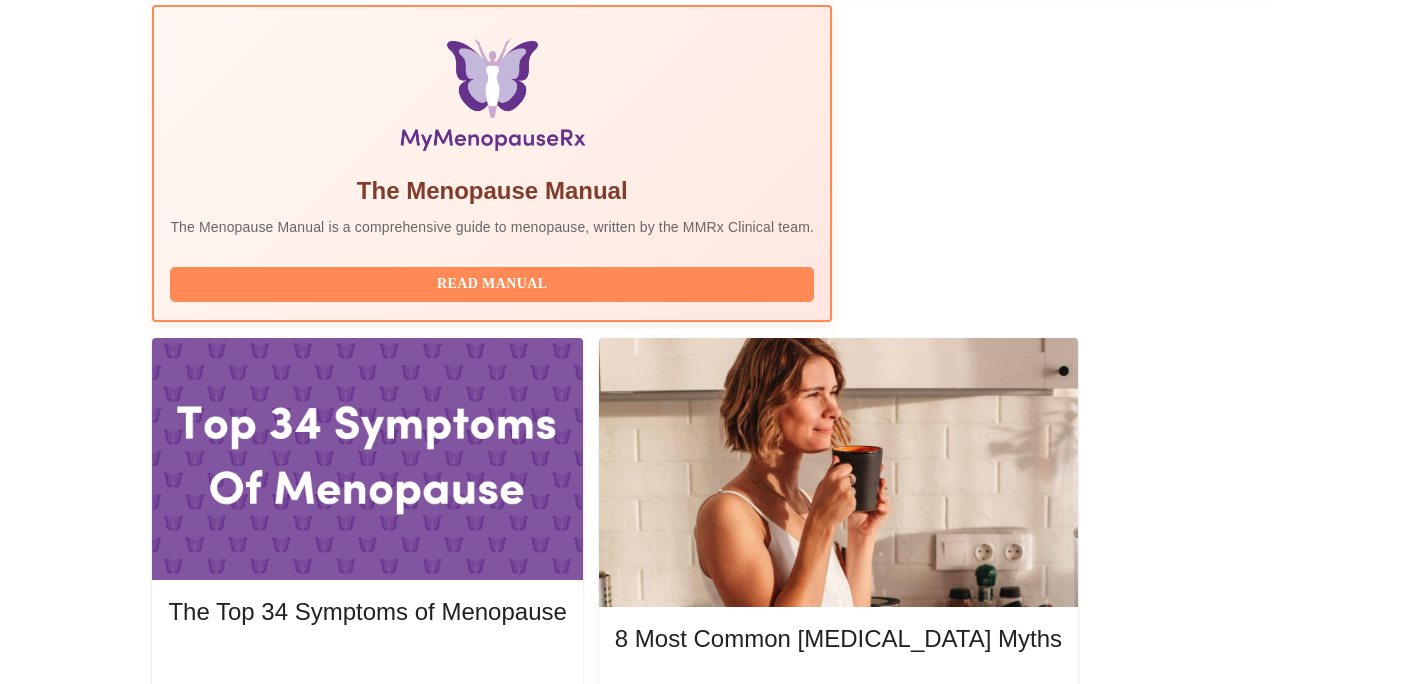 scroll, scrollTop: 634, scrollLeft: 0, axis: vertical 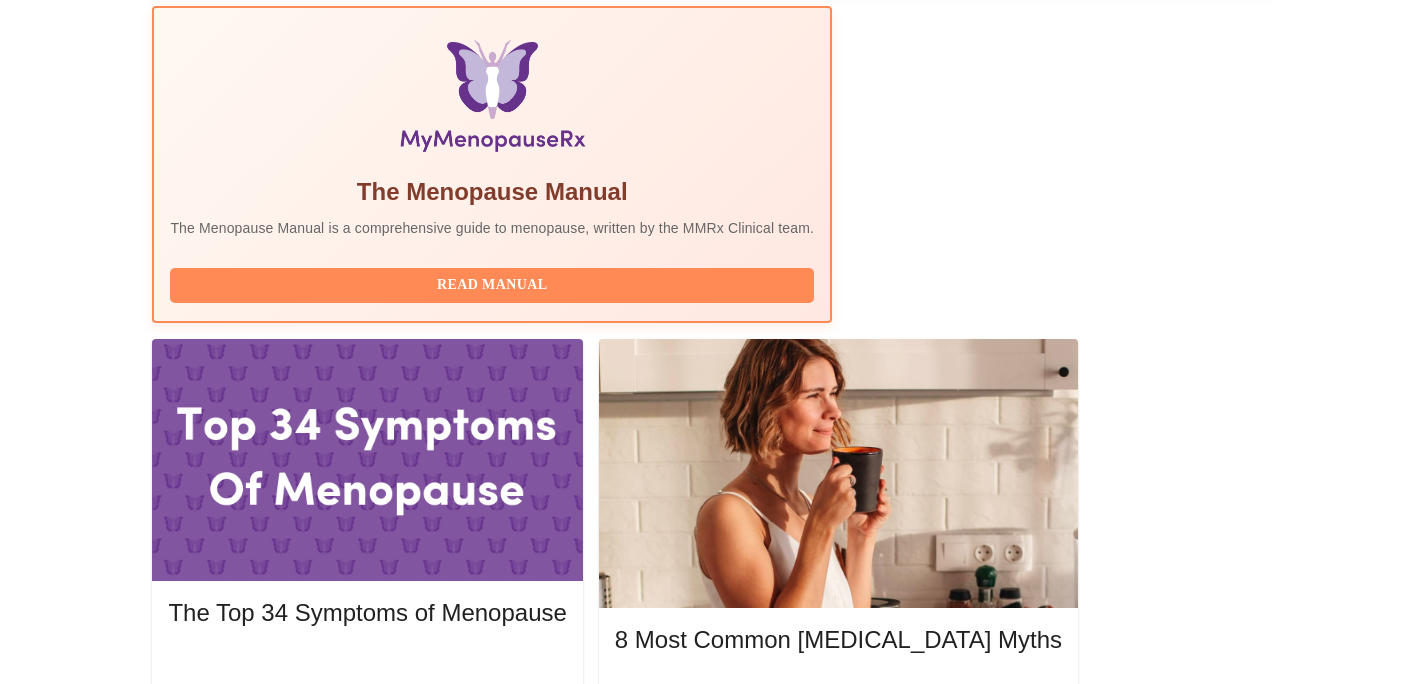click 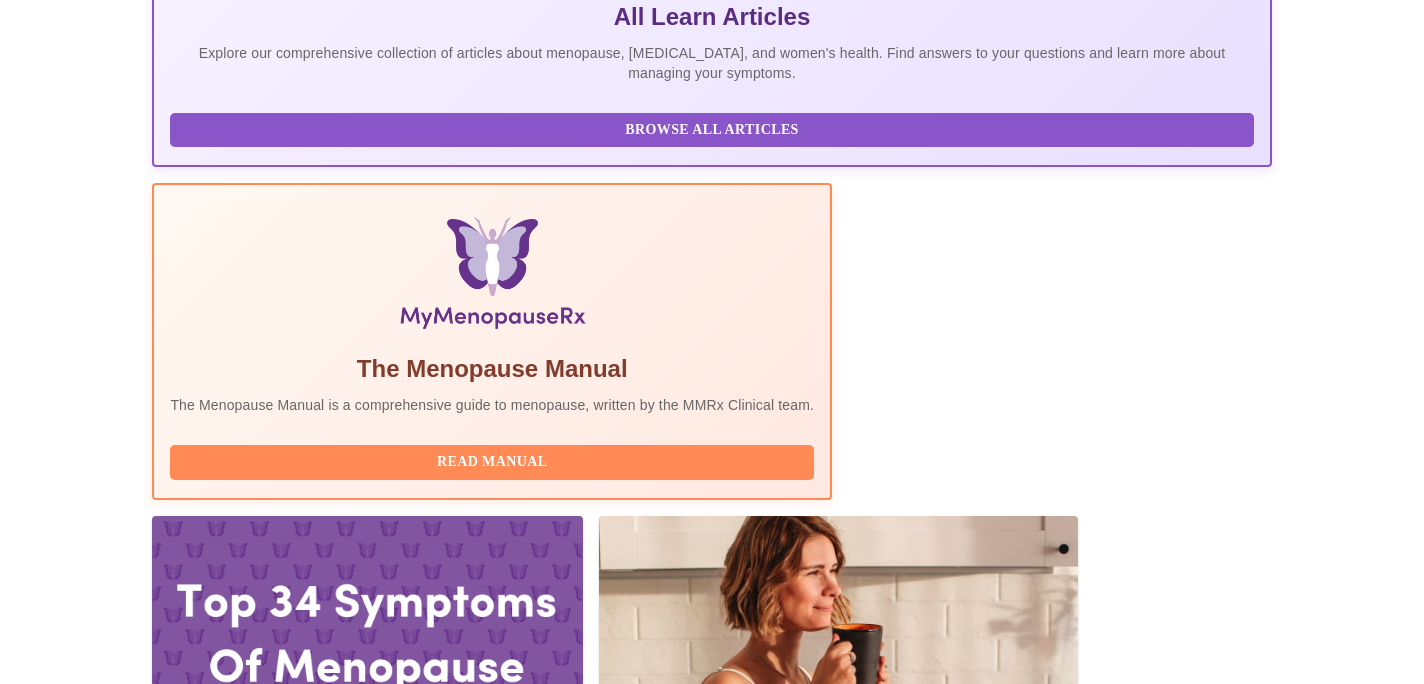 scroll, scrollTop: 454, scrollLeft: 0, axis: vertical 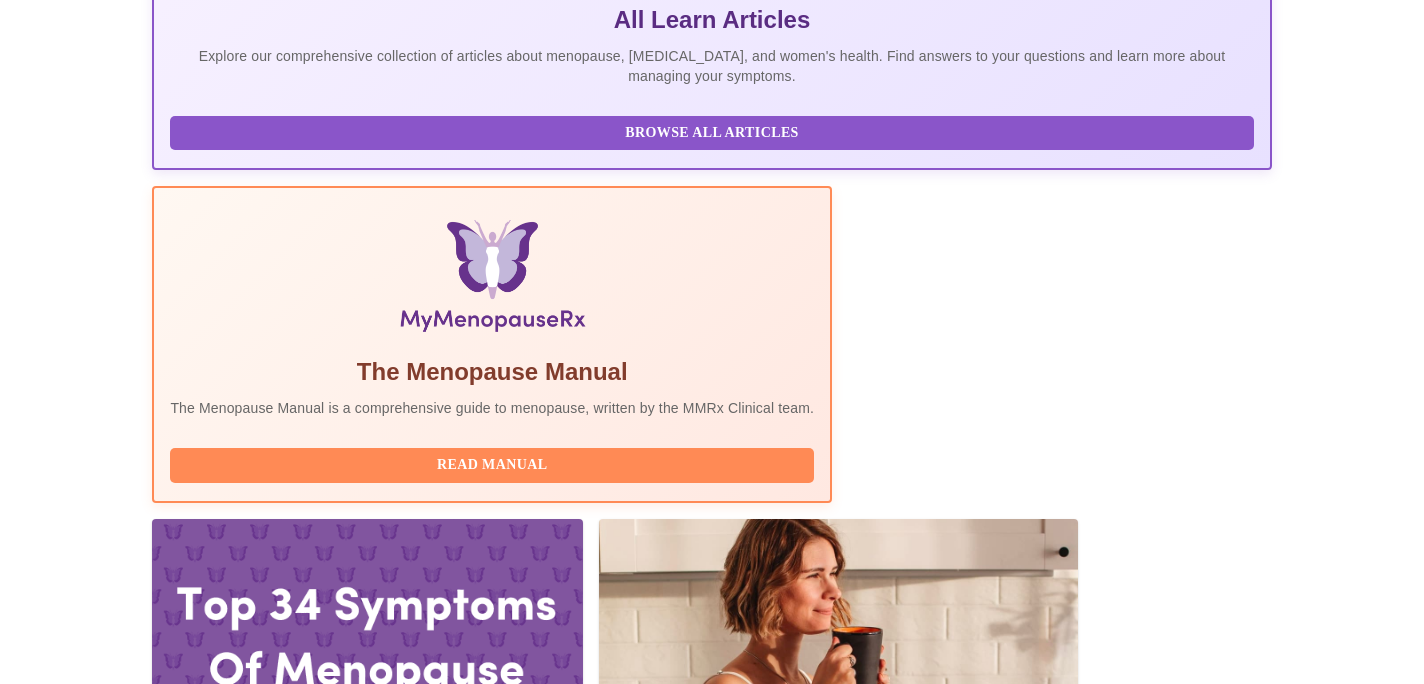 click 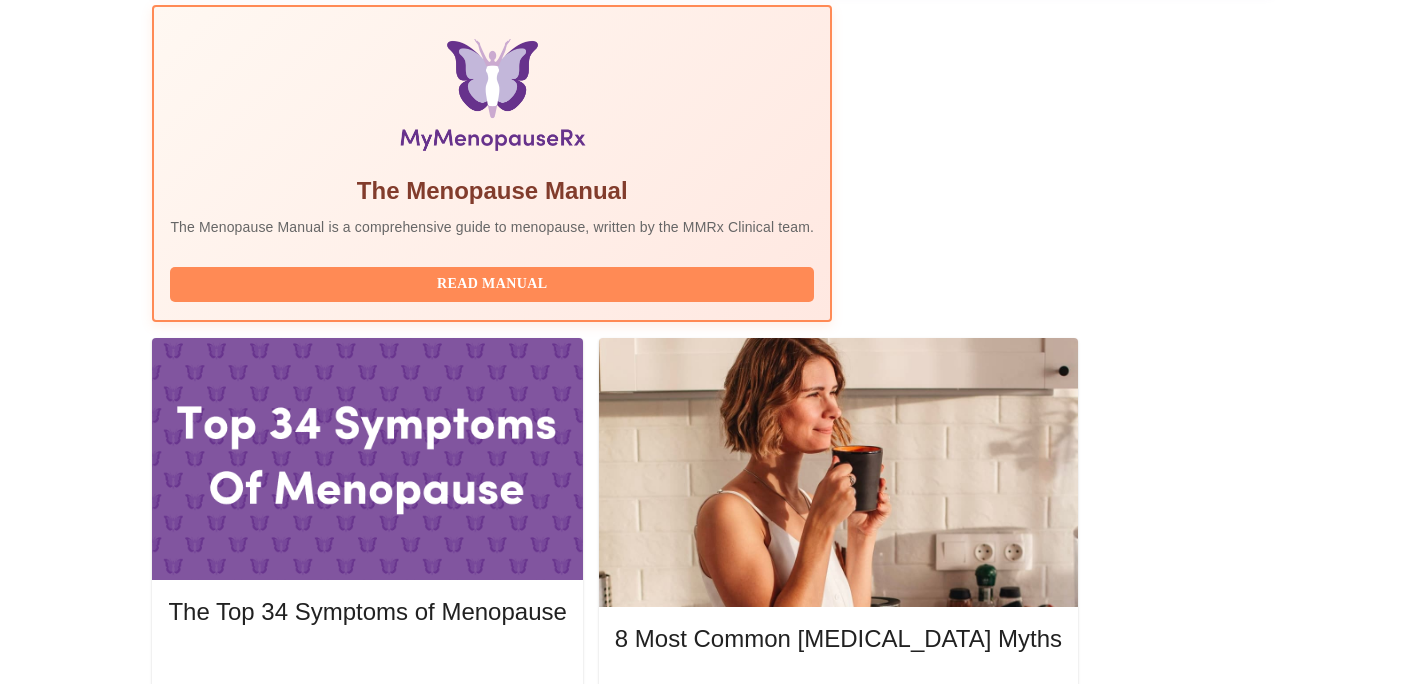 scroll, scrollTop: 634, scrollLeft: 0, axis: vertical 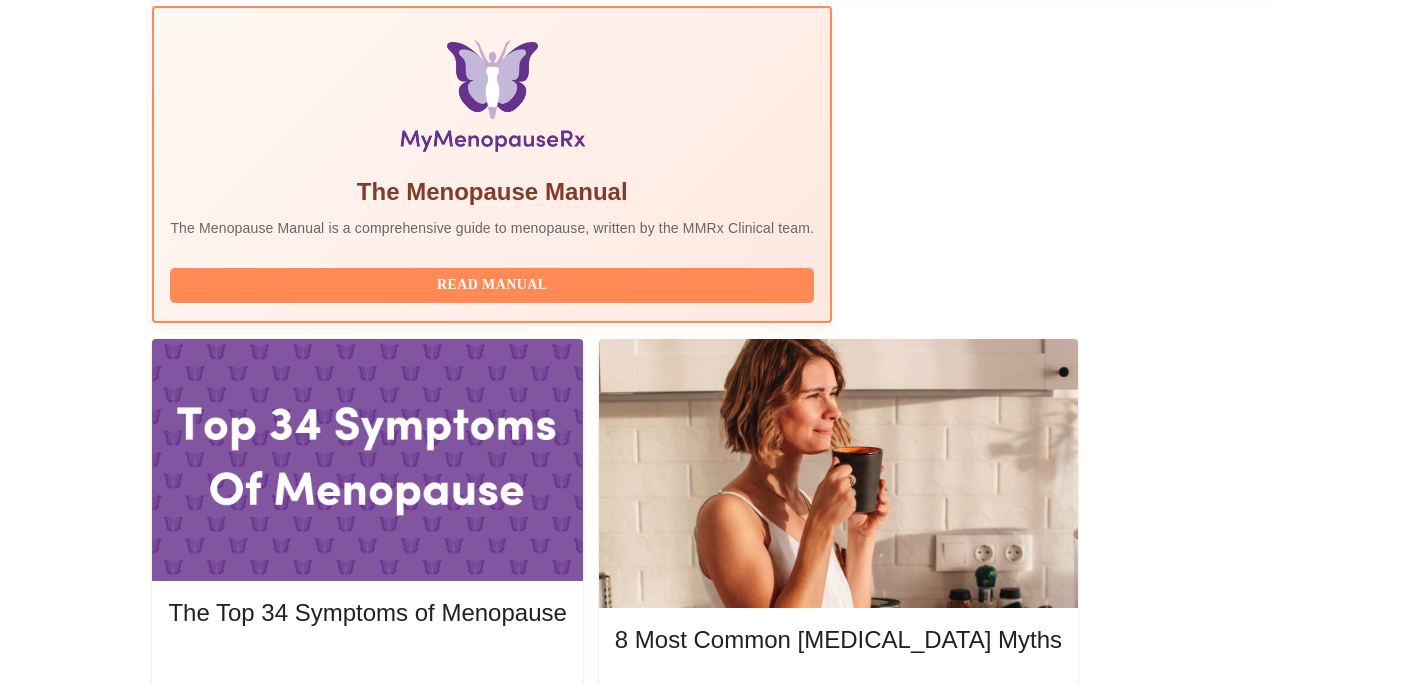 click on "History" at bounding box center (711, 2006) 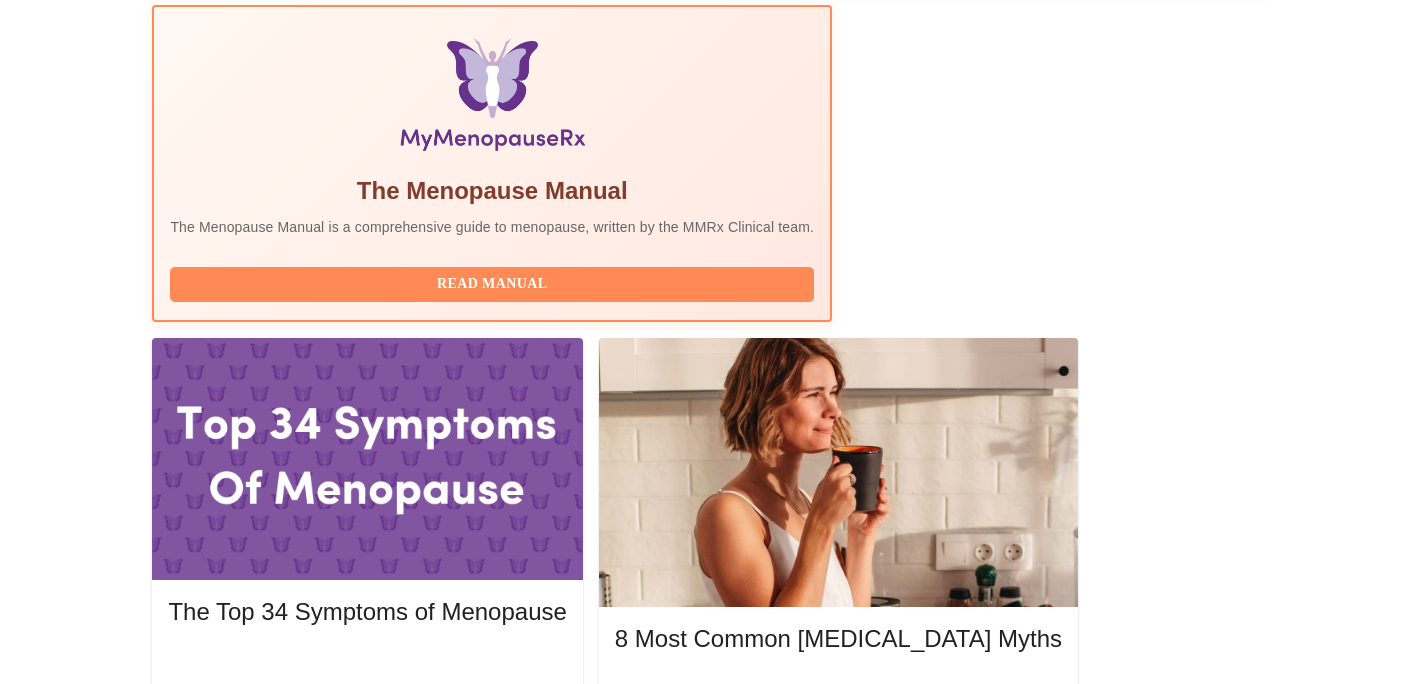 scroll, scrollTop: 634, scrollLeft: 0, axis: vertical 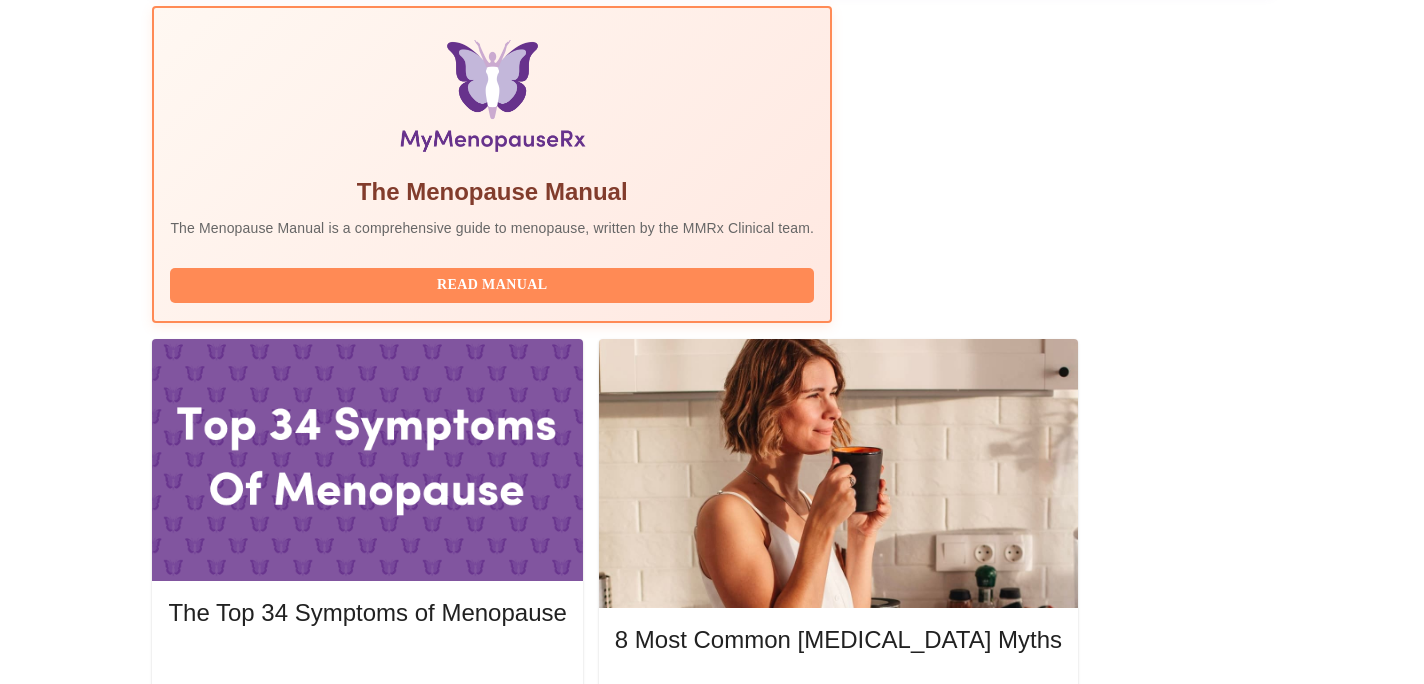 click on "[MEDICAL_DATA] / Menopause Symptoms  :  [DATE] 8:40am - 9:00am EDT   with  [PERSON_NAME], MSN, APRN, FNP-BC This virtual visit has been completed." at bounding box center (657, 2128) 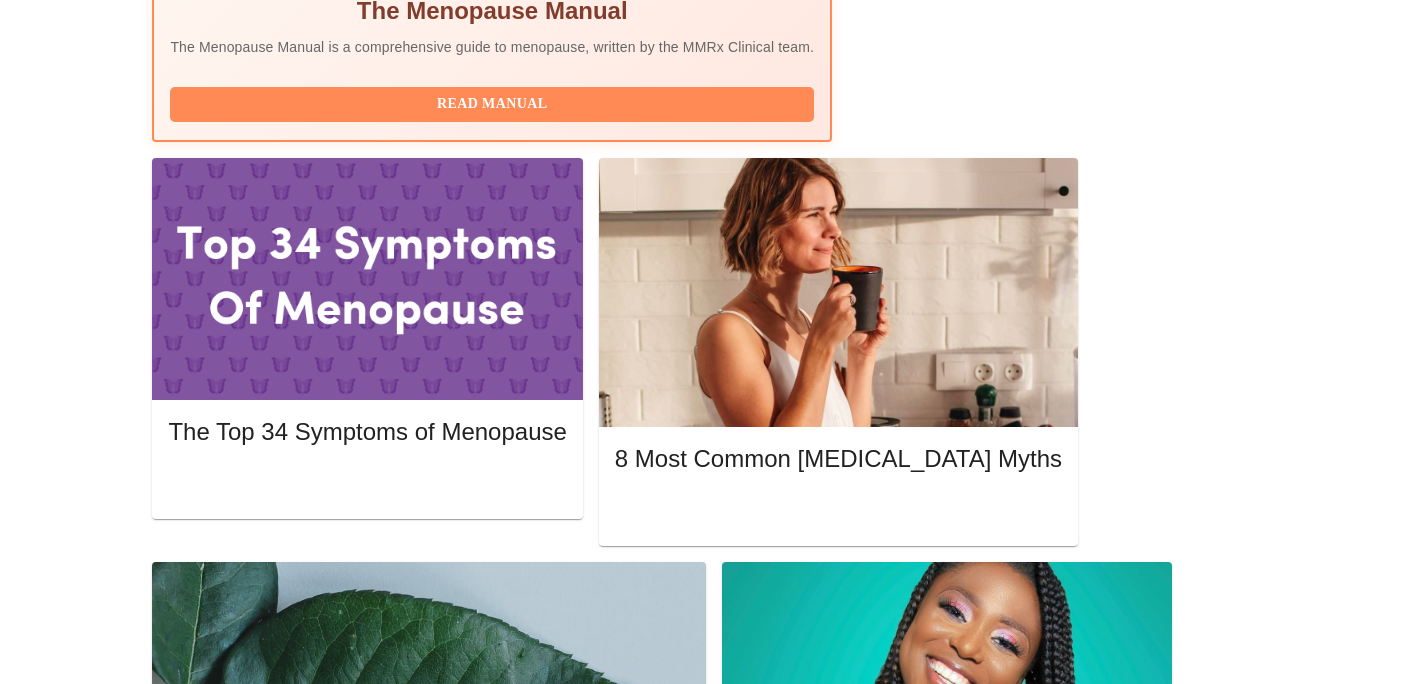 scroll, scrollTop: 814, scrollLeft: 0, axis: vertical 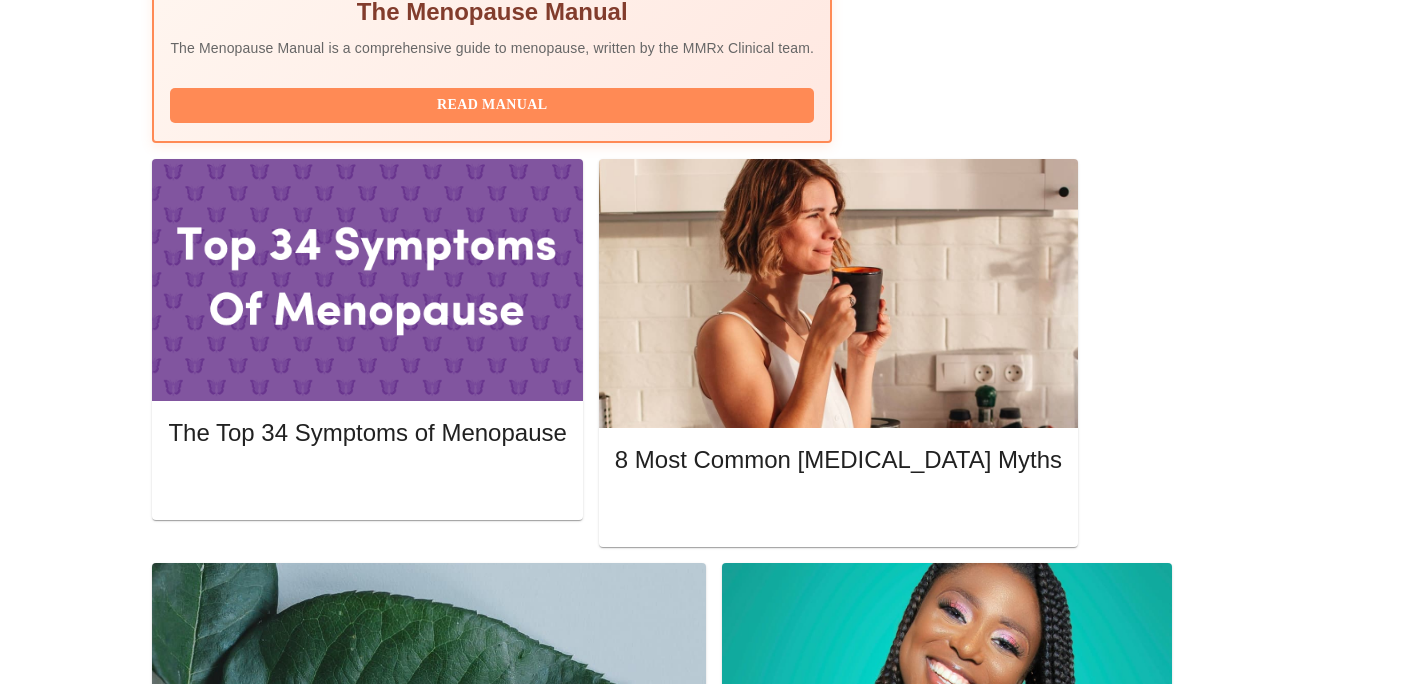 click on "View Receipt" at bounding box center [992, 2163] 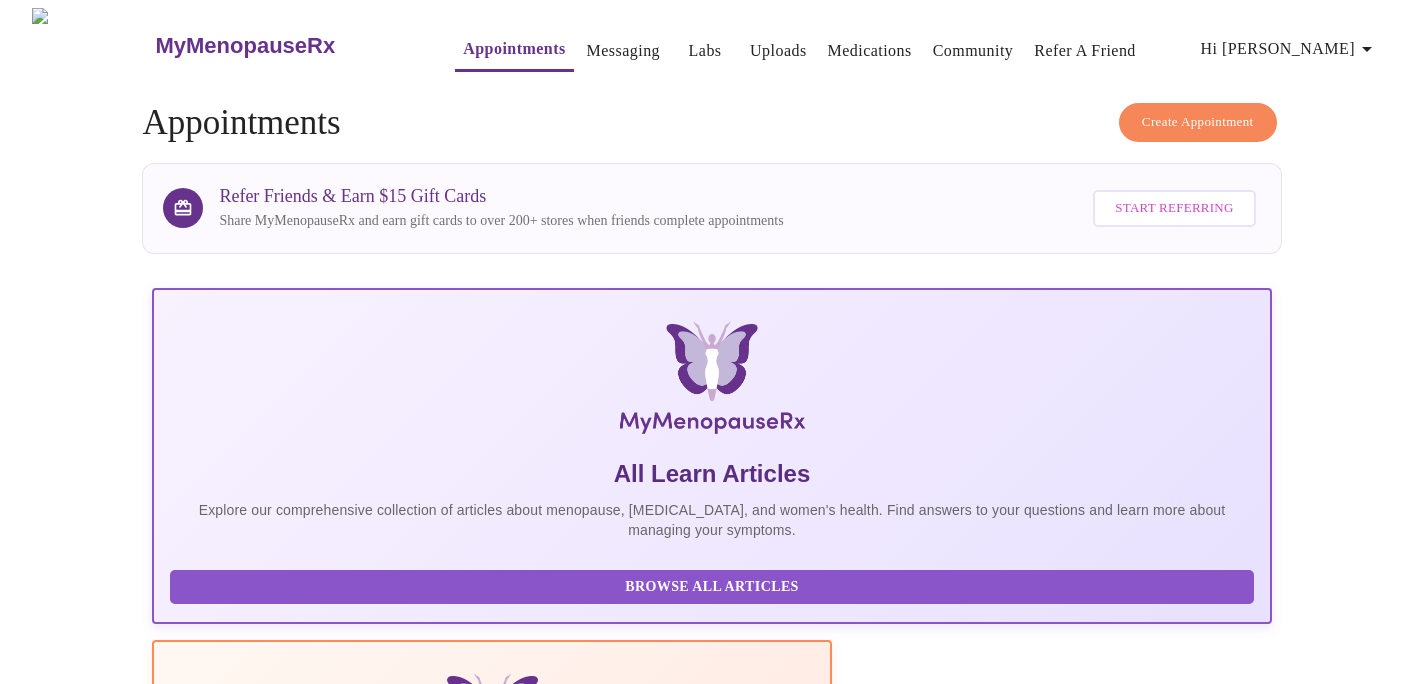 scroll, scrollTop: -1, scrollLeft: 0, axis: vertical 